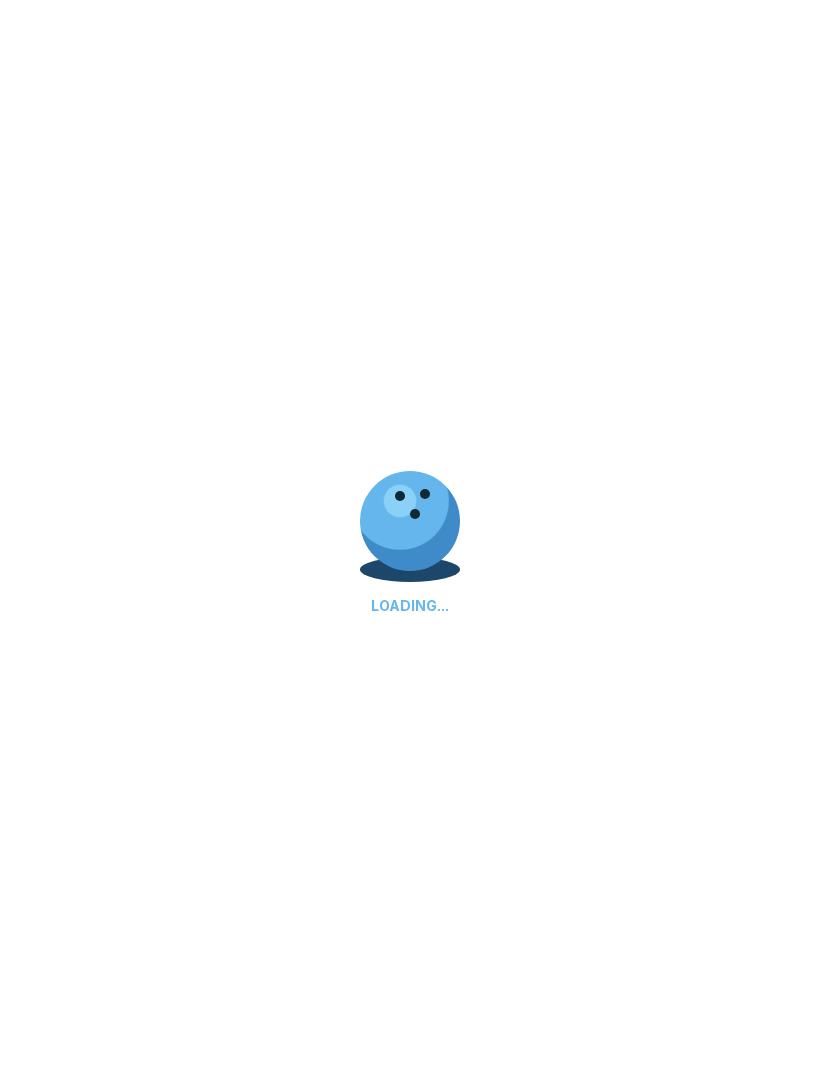 scroll, scrollTop: 0, scrollLeft: 0, axis: both 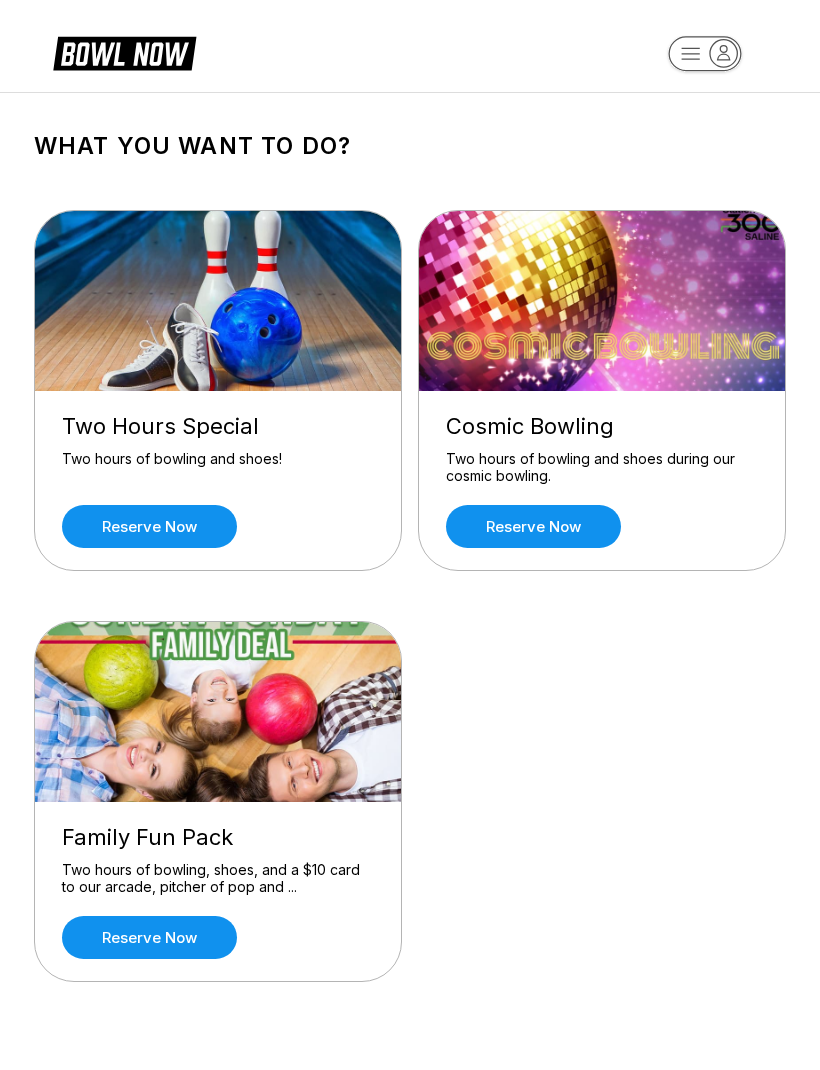 click on "Reserve now" at bounding box center (149, 526) 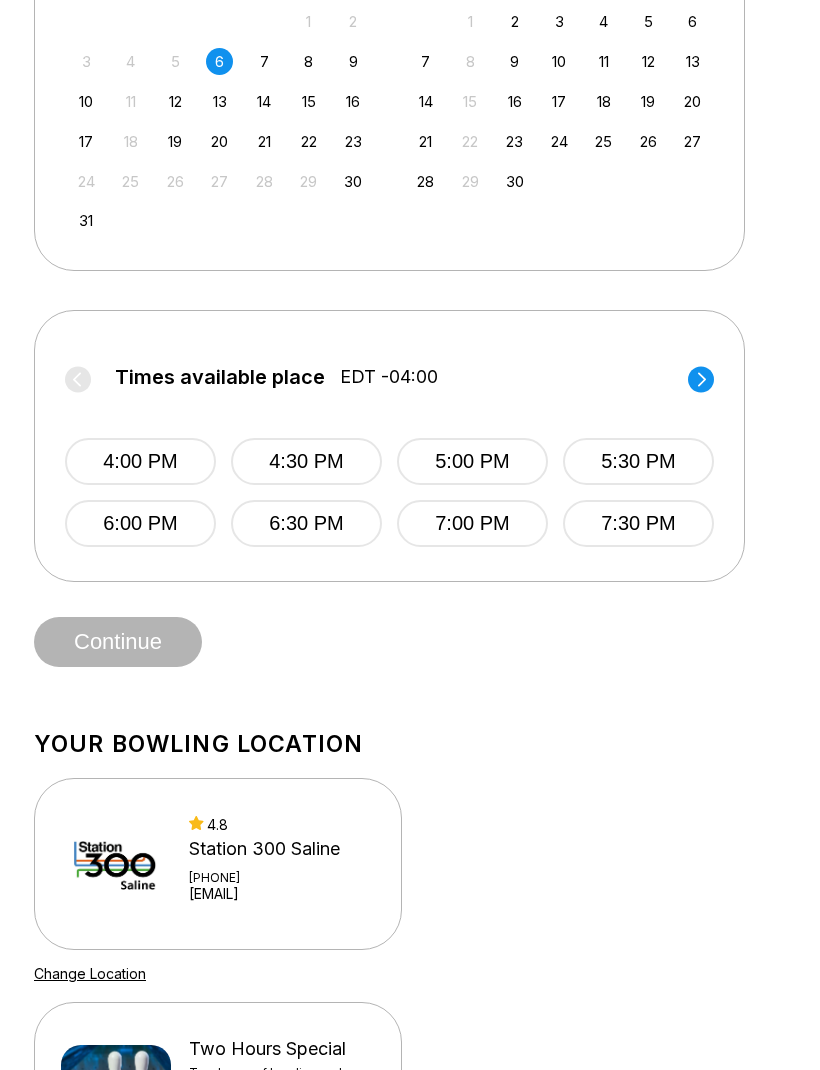 scroll, scrollTop: 568, scrollLeft: 0, axis: vertical 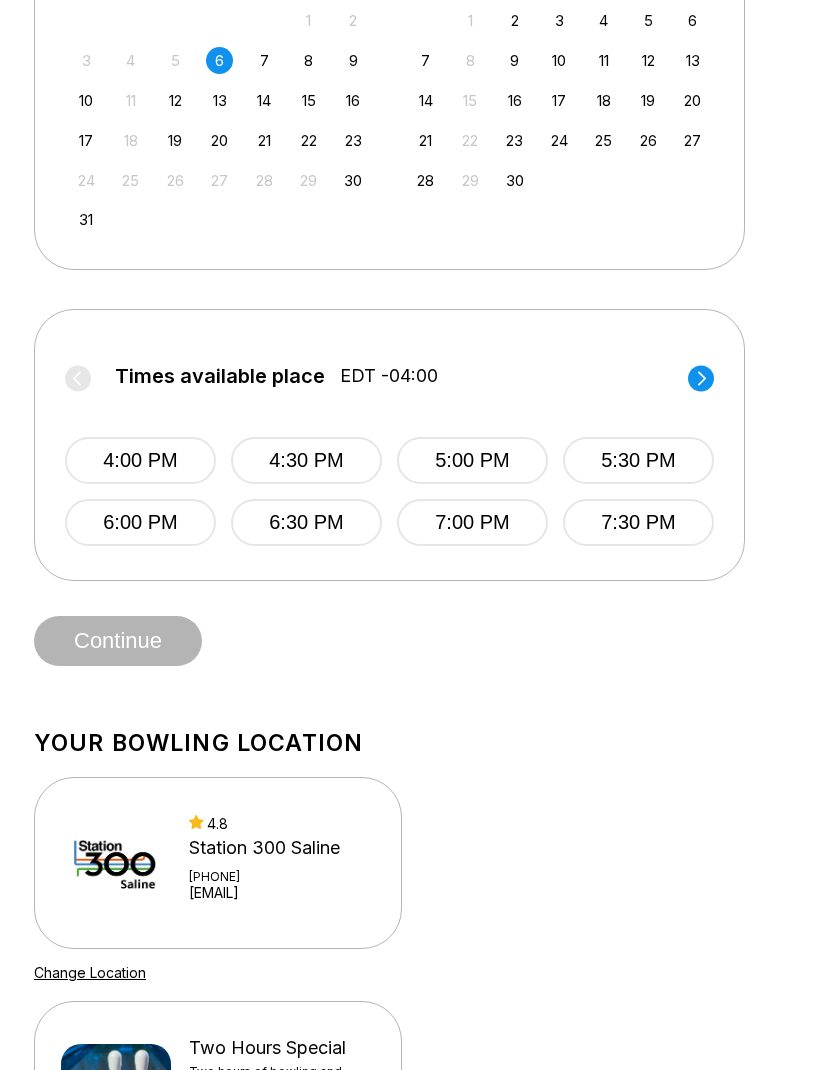 click on "5:00 PM" at bounding box center [472, 461] 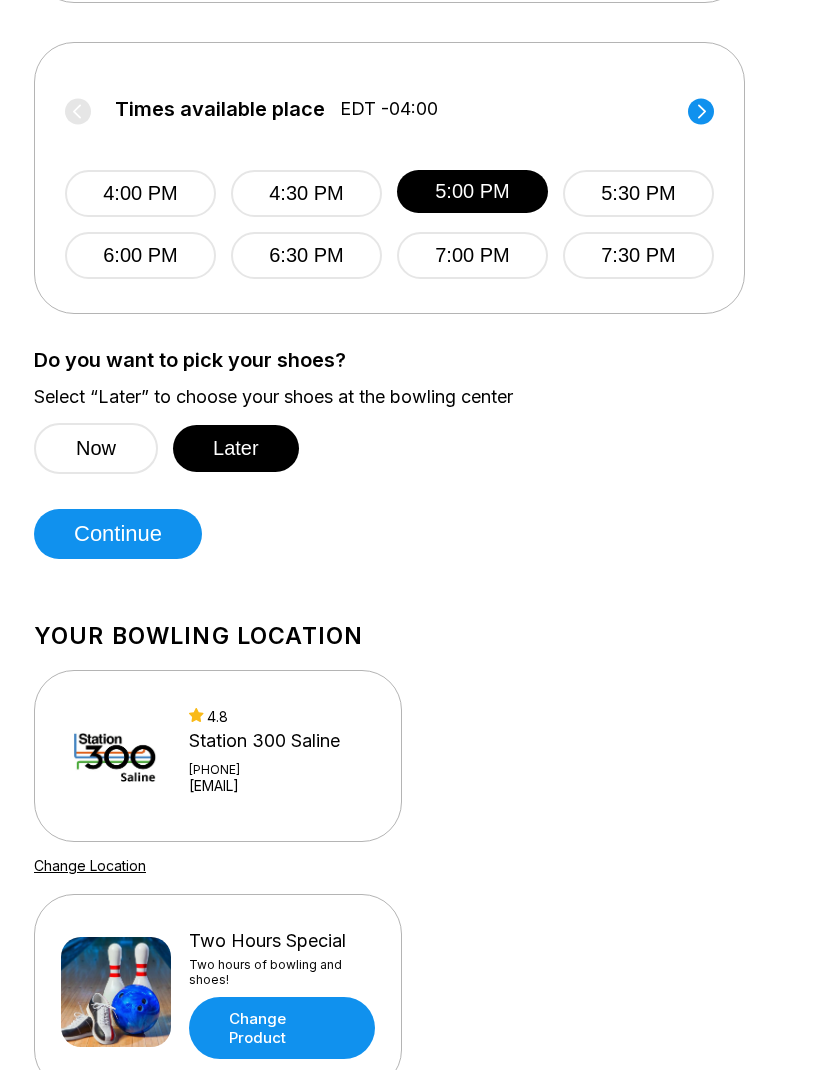 scroll, scrollTop: 836, scrollLeft: 0, axis: vertical 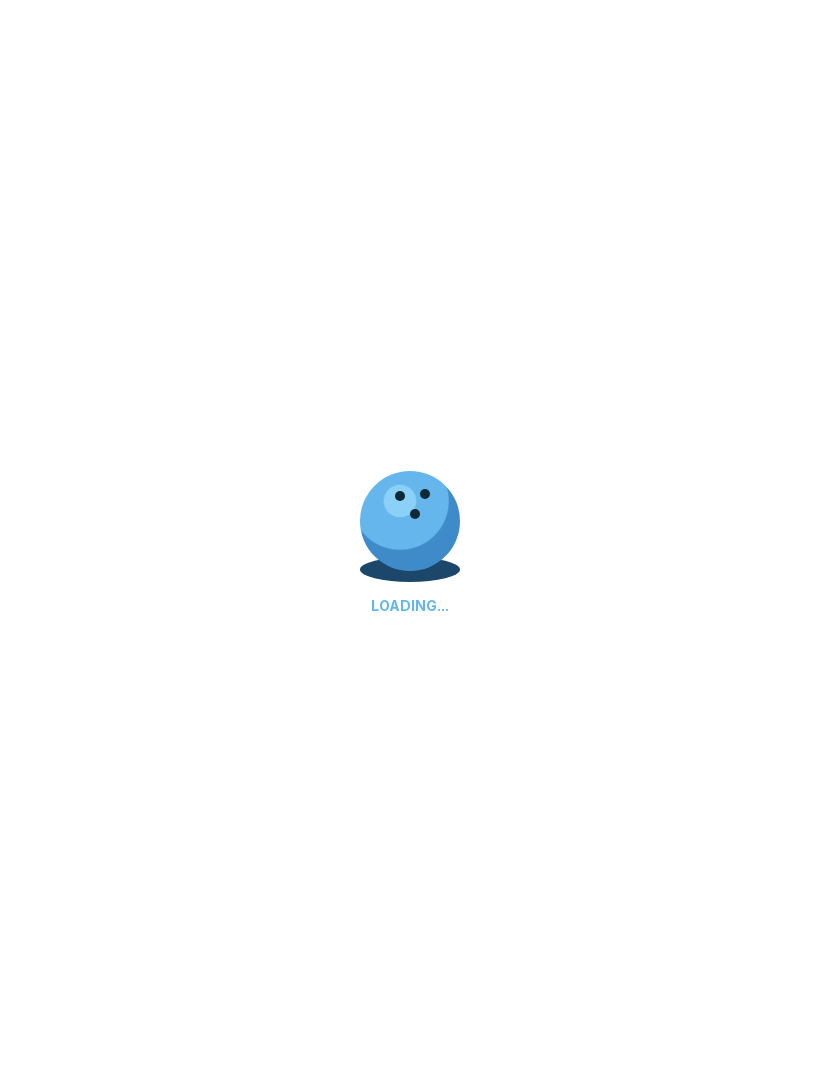 select on "**" 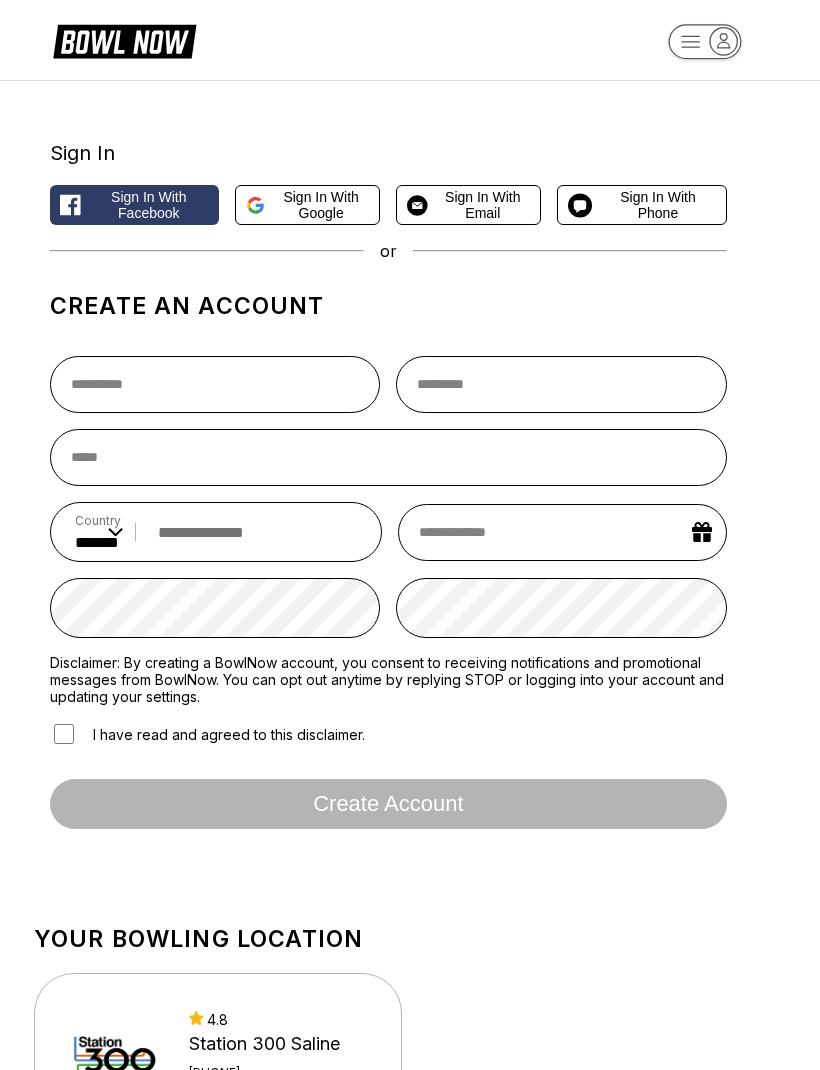 scroll, scrollTop: 0, scrollLeft: 0, axis: both 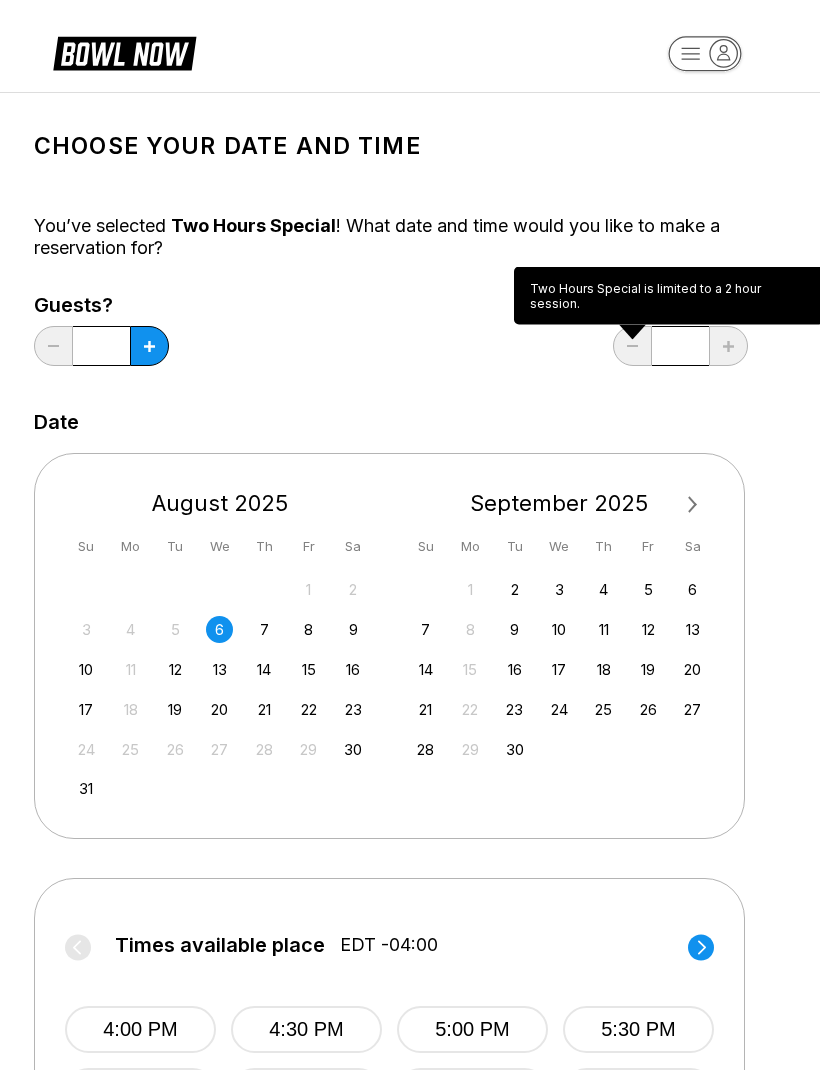 click on "Choose your Date and time You’ve selected   Two Hours Special ! What date and time would you like to make a reservation for? Guests? * How many hours? * Date Next Month August 2025 Su Mo Tu We Th Fr Sa 27 28 29 30 31 1 2 3 4 5 6 7 8 9 10 11 12 13 14 15 16 17 18 19 20 21 22 23 24 25 26 27 28 29 30 31 September 2025 Su Mo Tu We Th Fr Sa 1 2 3 4 5 6 7 8 9 10 11 12 13 14 15 16 17 18 19 20 21 22 23 24 25 26 27 28 29 30 1 2 3 4 Times available place EDT -04:00 4:00 PM 4:30 PM 5:00 PM 5:30 PM 6:00 PM 6:30 PM 7:00 PM 7:30 PM Times available place EDT -04:00 8:00 PM Do you want to pick your shoes? Select “Later” to choose your shoes at the bowling center Now Later Continue" at bounding box center [410, 756] 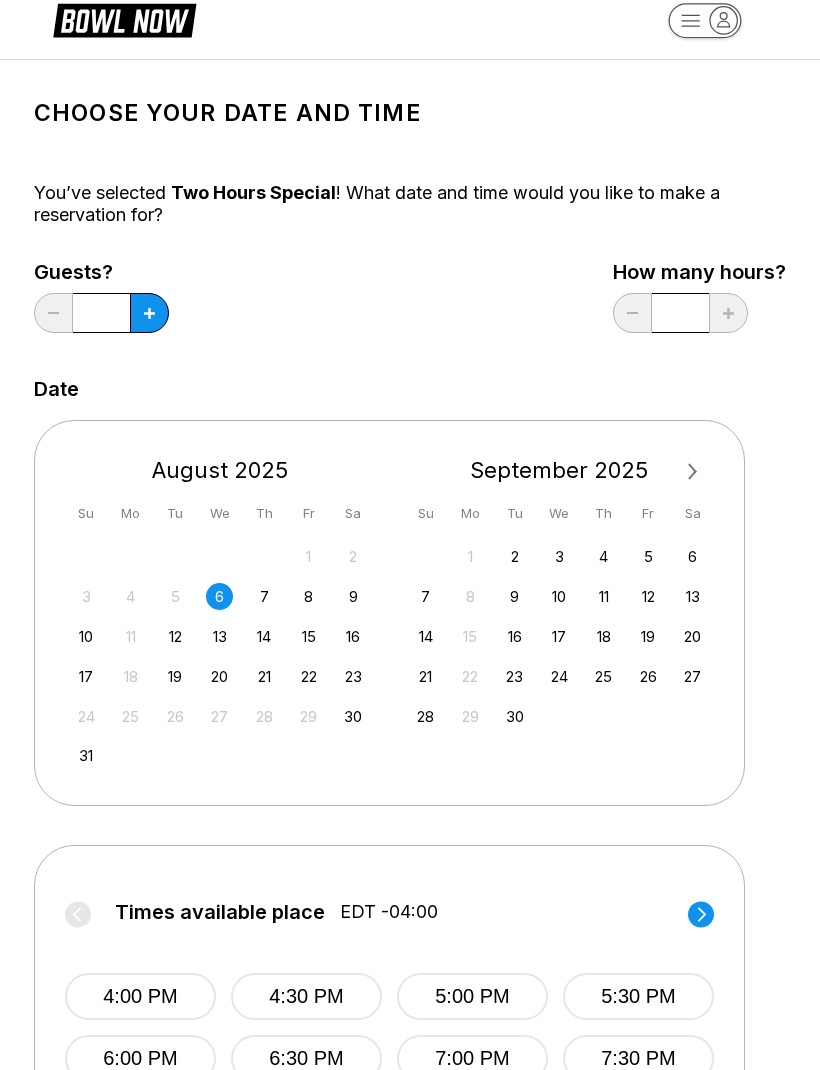 scroll, scrollTop: 32, scrollLeft: 0, axis: vertical 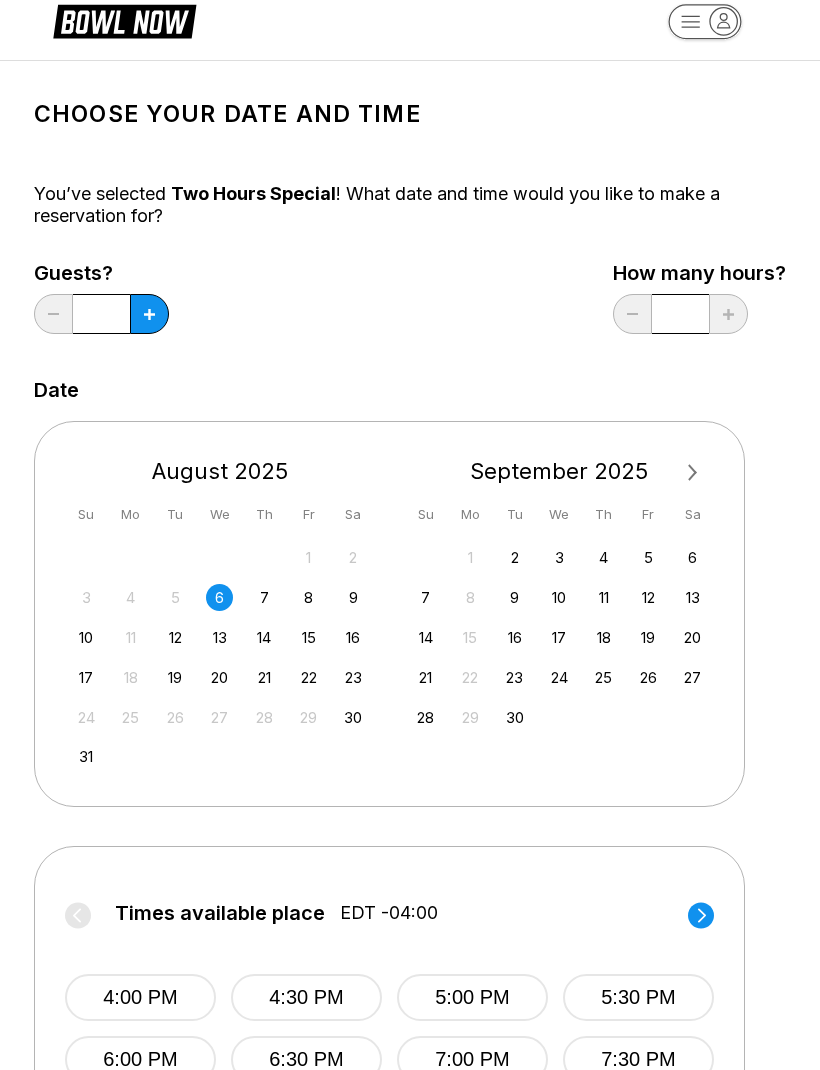click at bounding box center [149, 314] 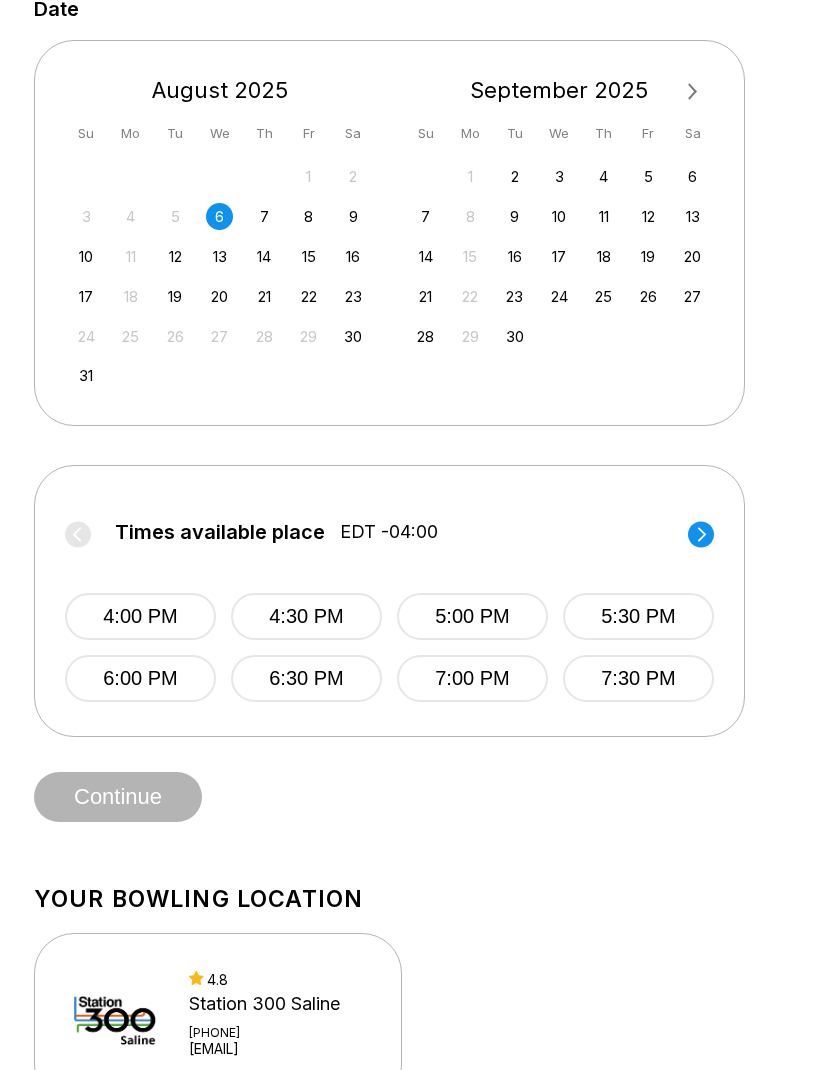click on "5:30 PM" at bounding box center [638, 617] 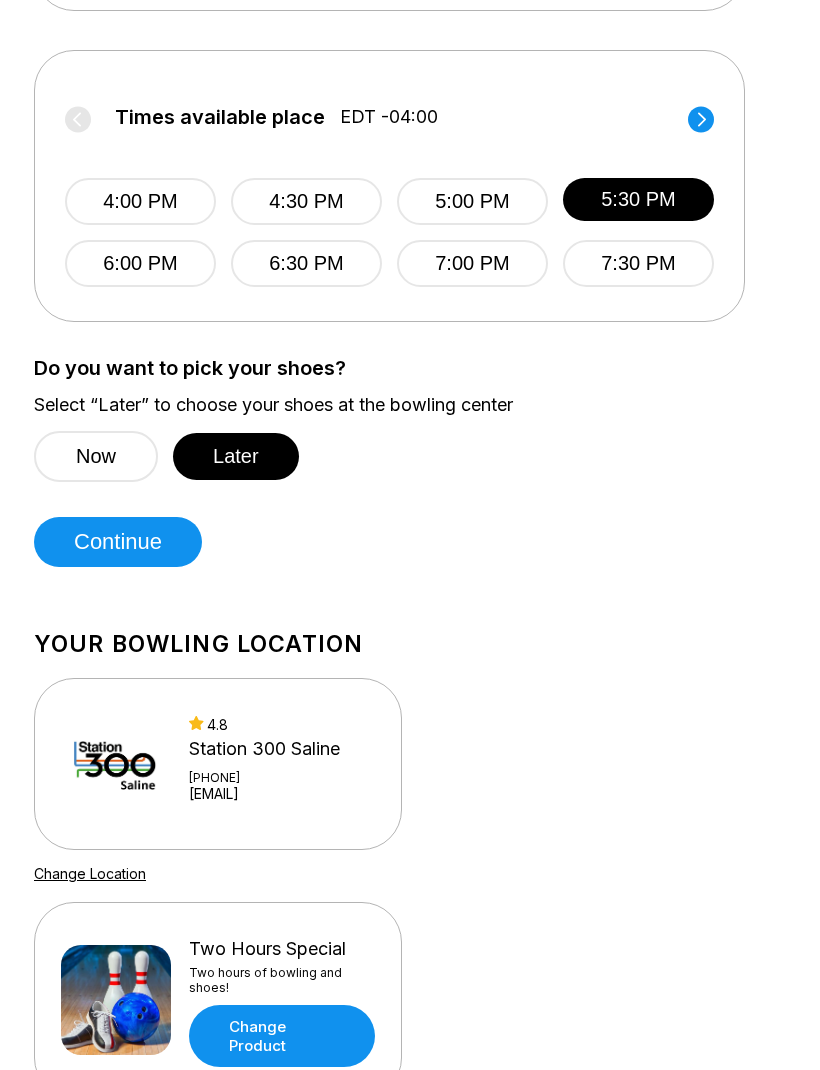 scroll, scrollTop: 844, scrollLeft: 0, axis: vertical 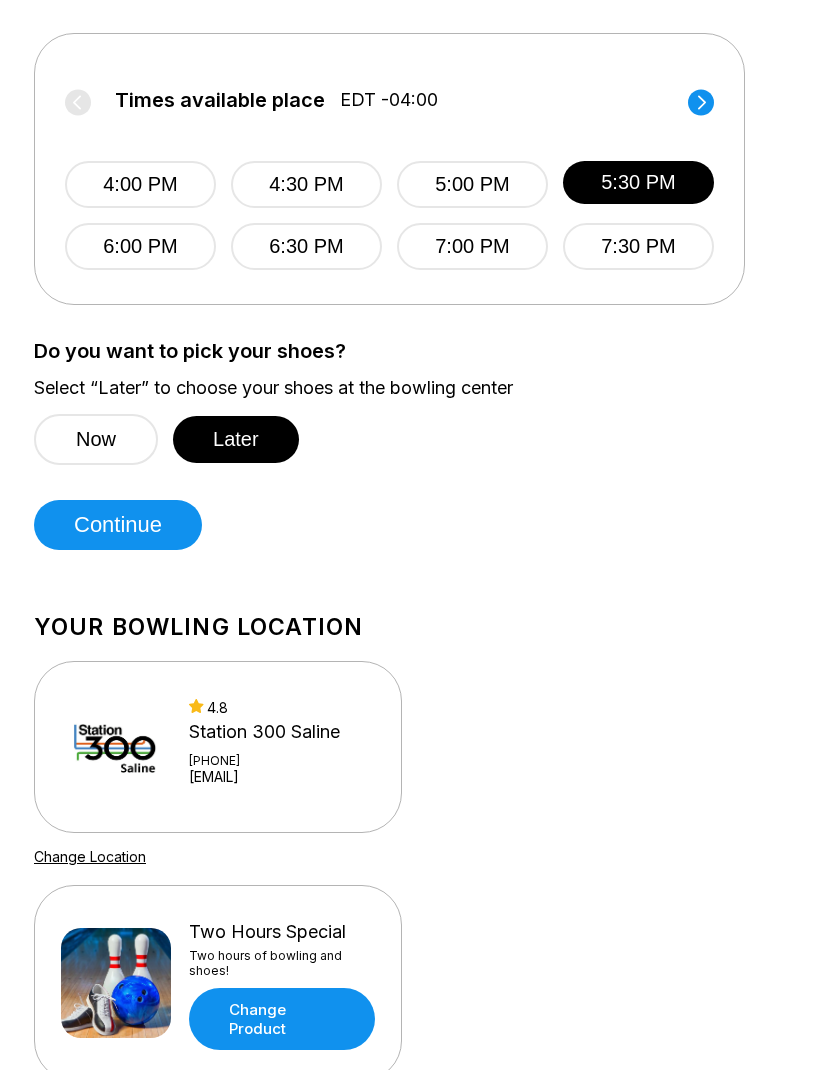 click on "Continue" at bounding box center [118, 526] 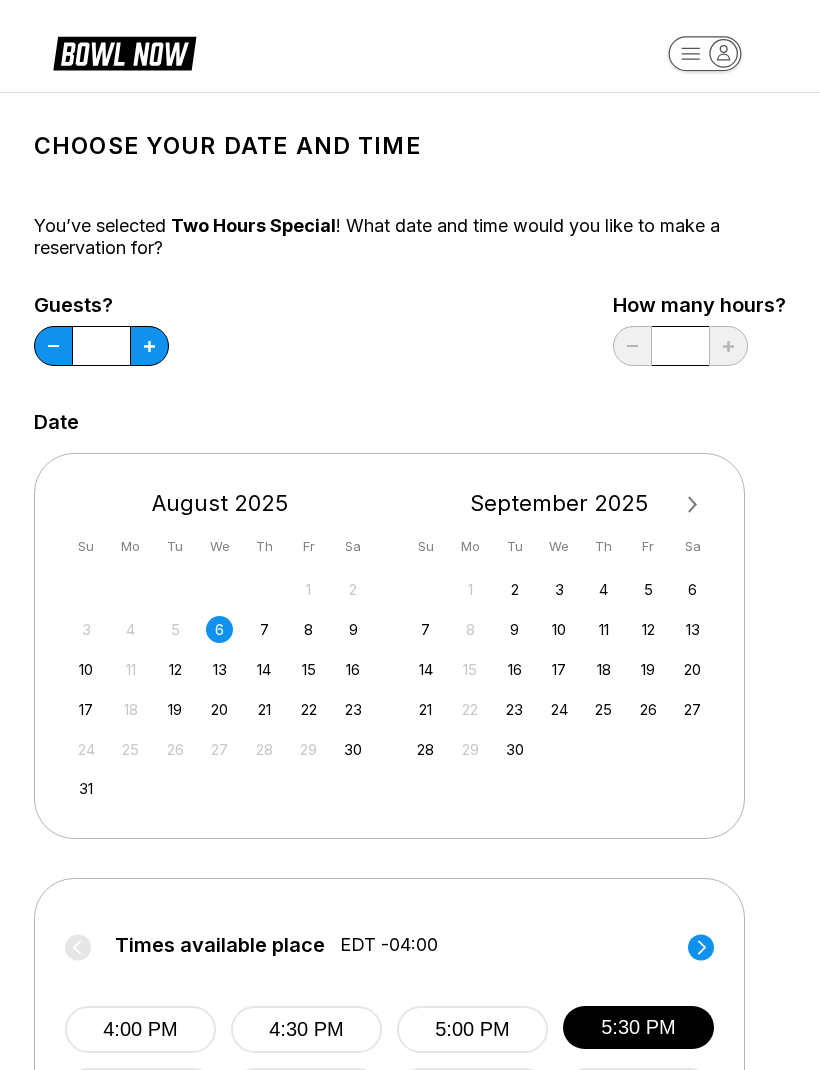 select on "**" 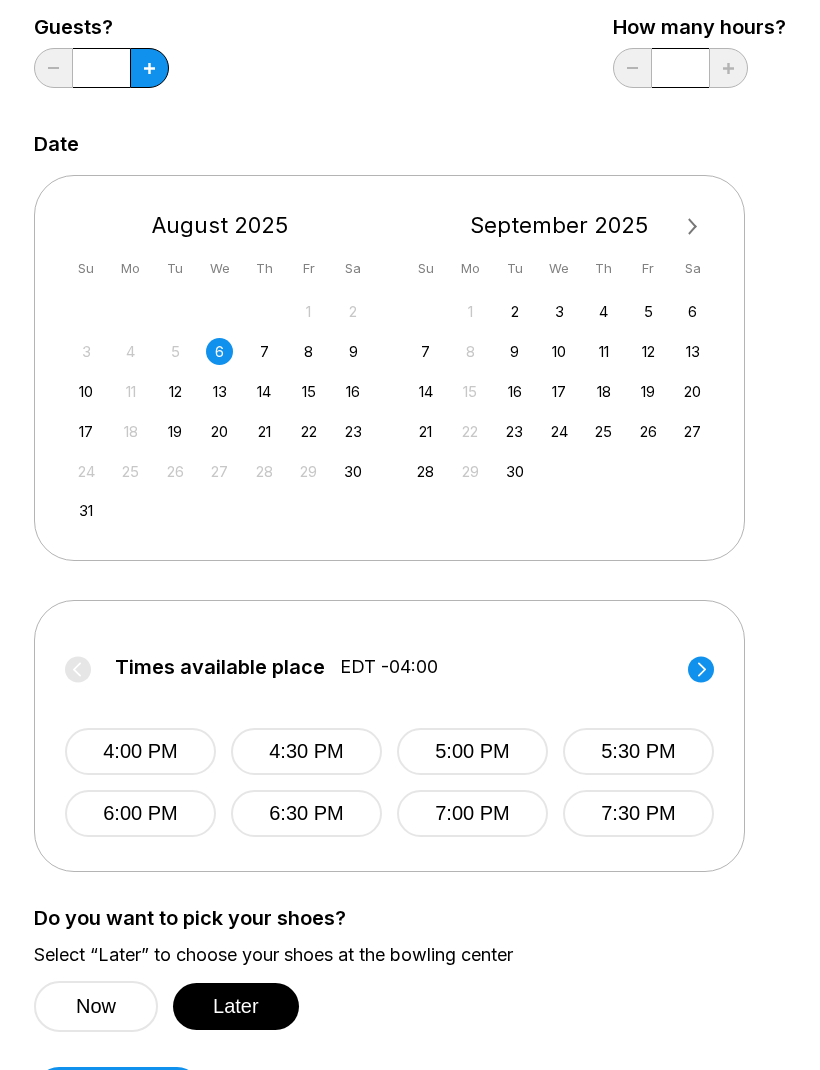 scroll, scrollTop: 278, scrollLeft: 0, axis: vertical 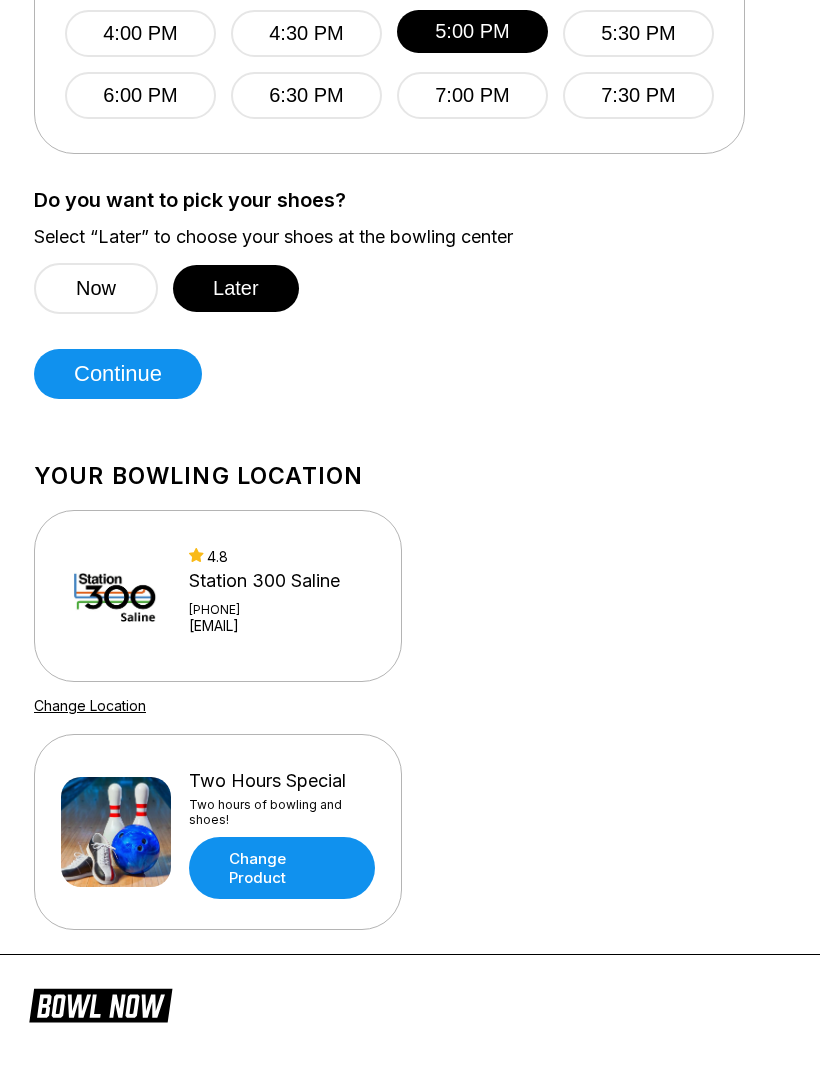 click on "Continue" at bounding box center [118, 375] 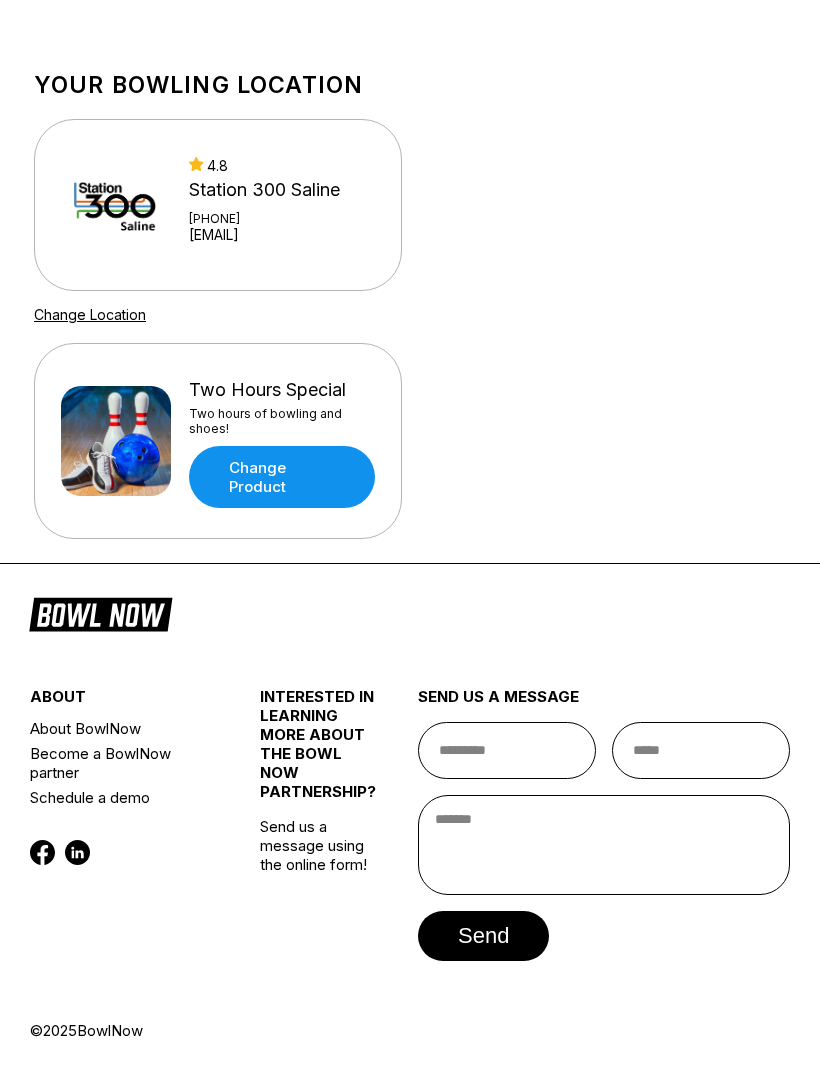 scroll, scrollTop: 0, scrollLeft: 0, axis: both 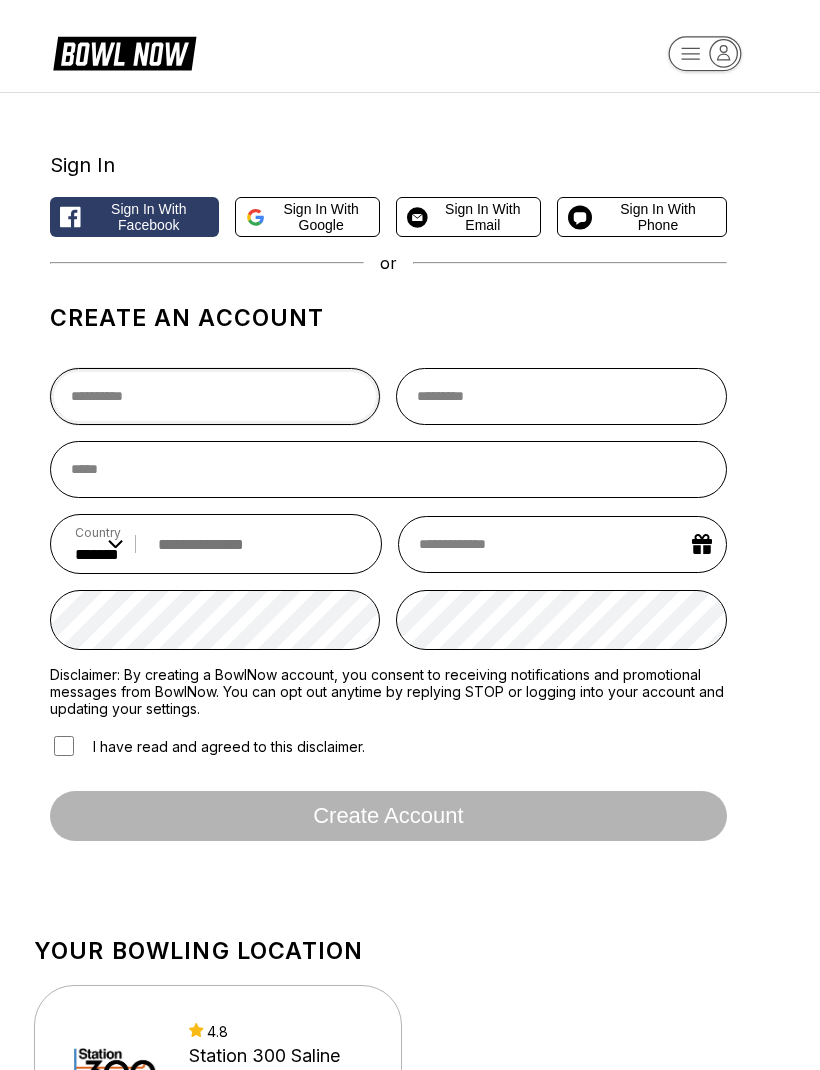 click at bounding box center (215, 396) 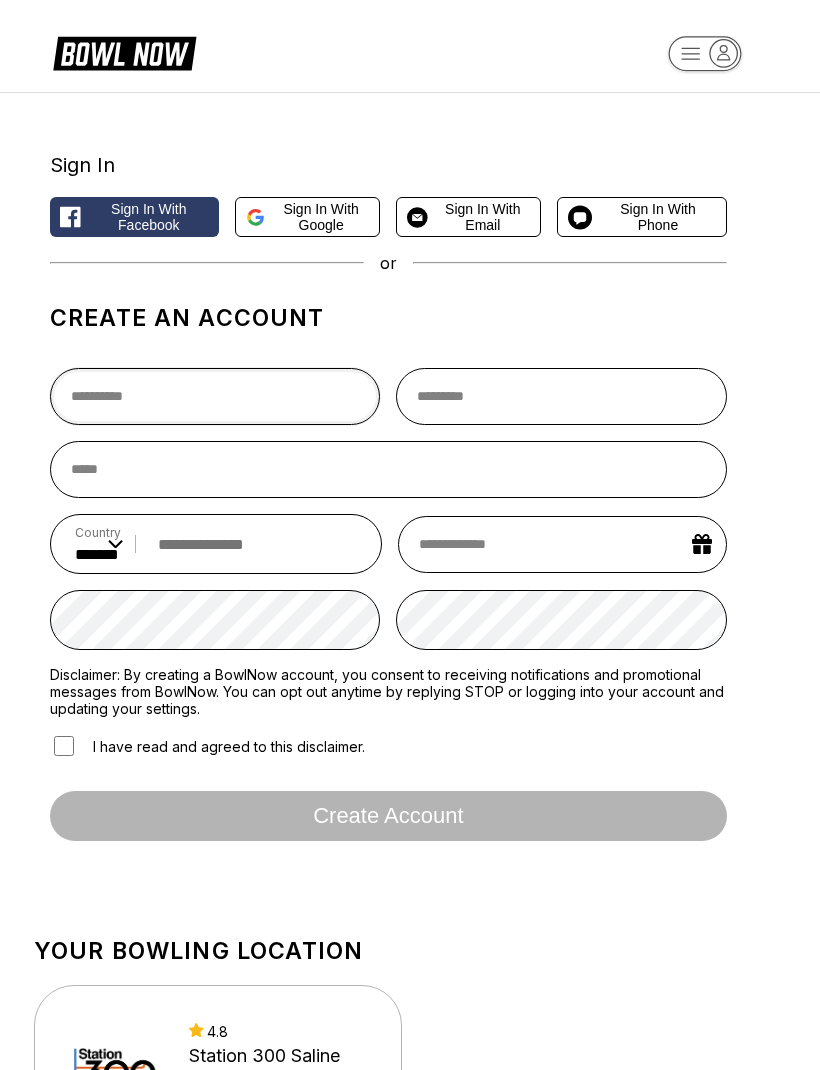 type on "*****" 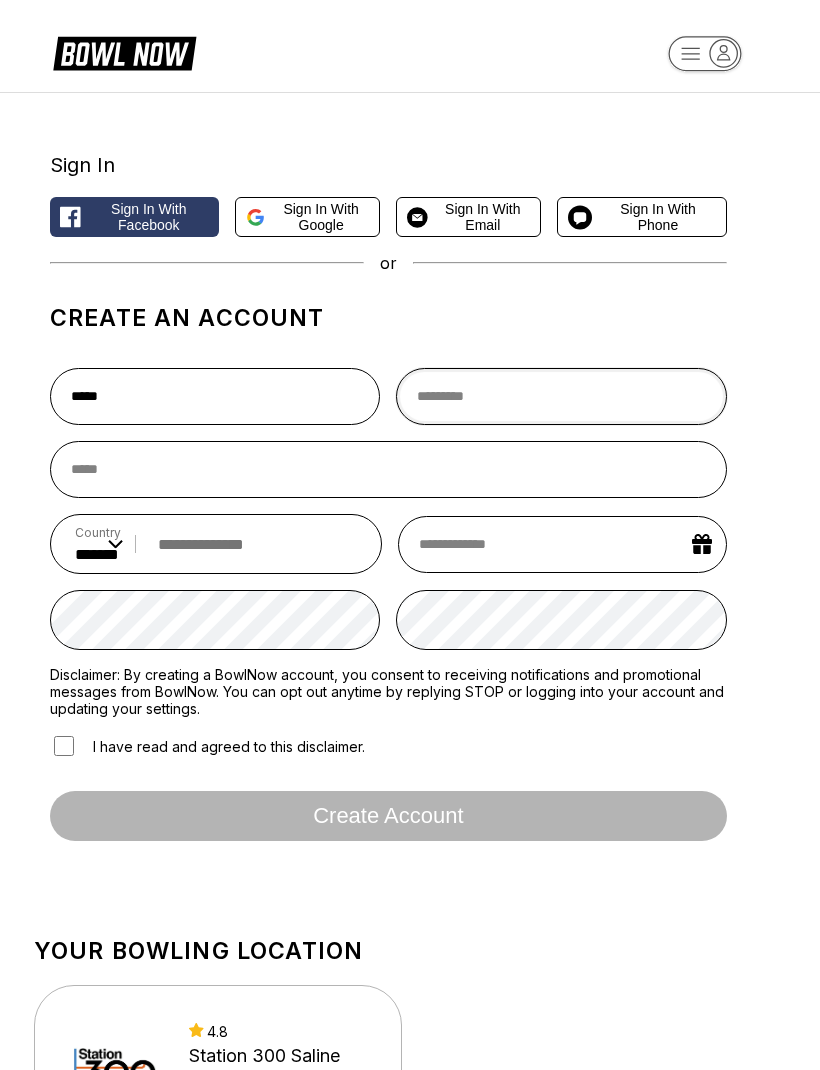 type on "********" 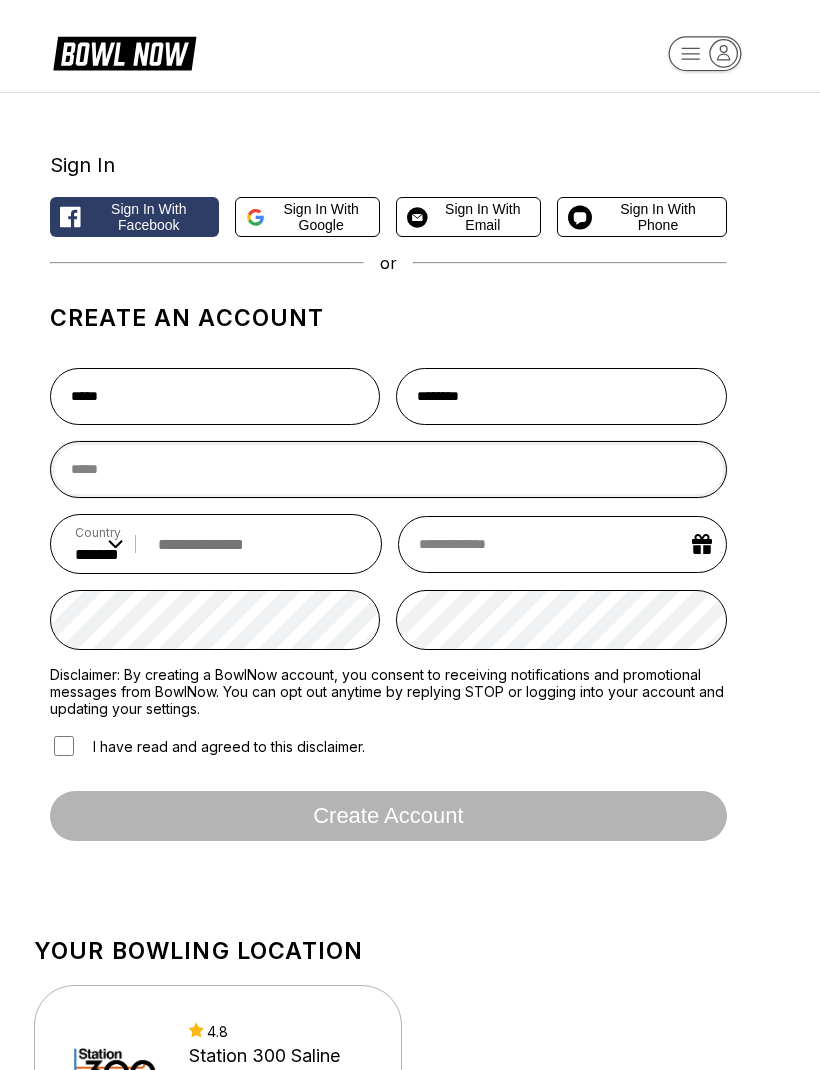 type on "**********" 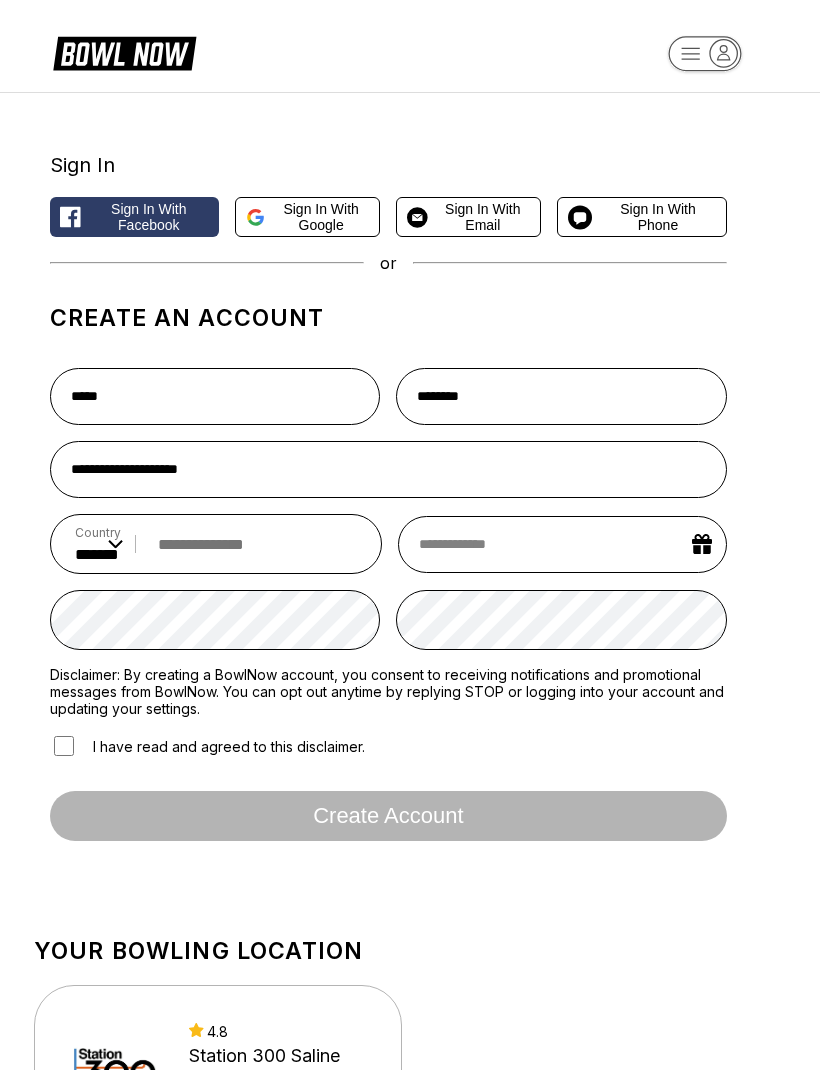 click at bounding box center [252, 544] 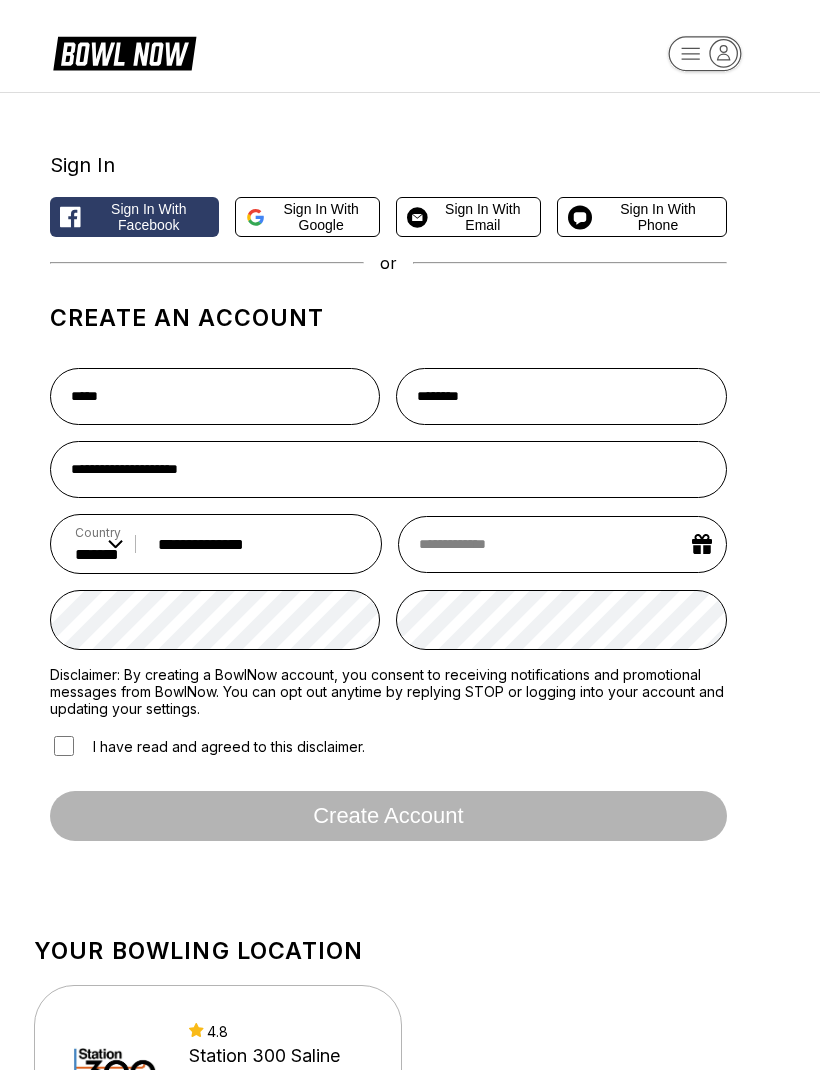 select on "*" 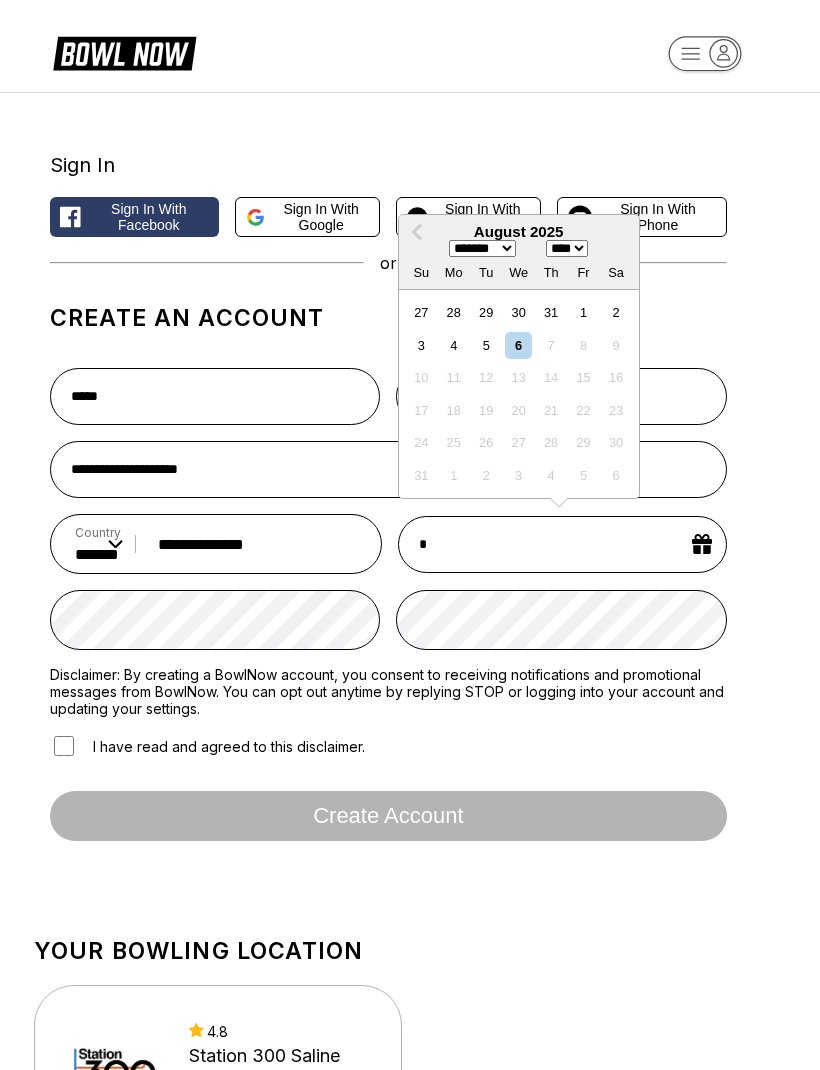 type on "**" 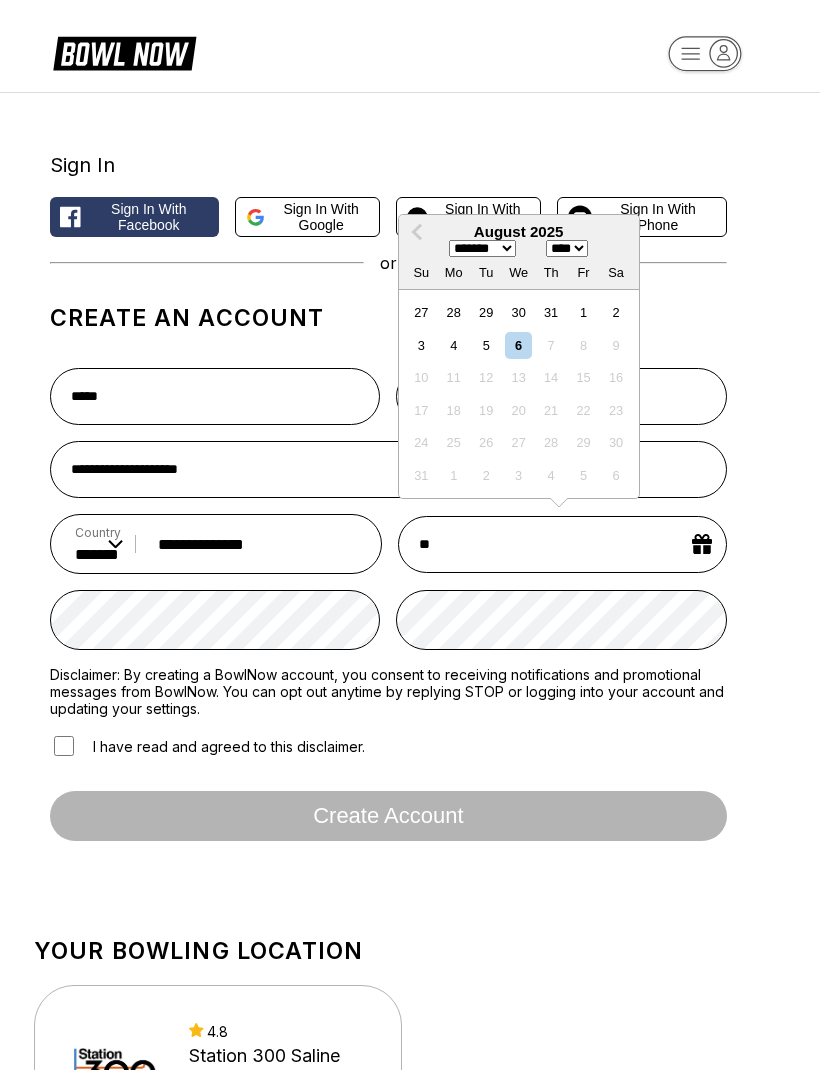 select on "*" 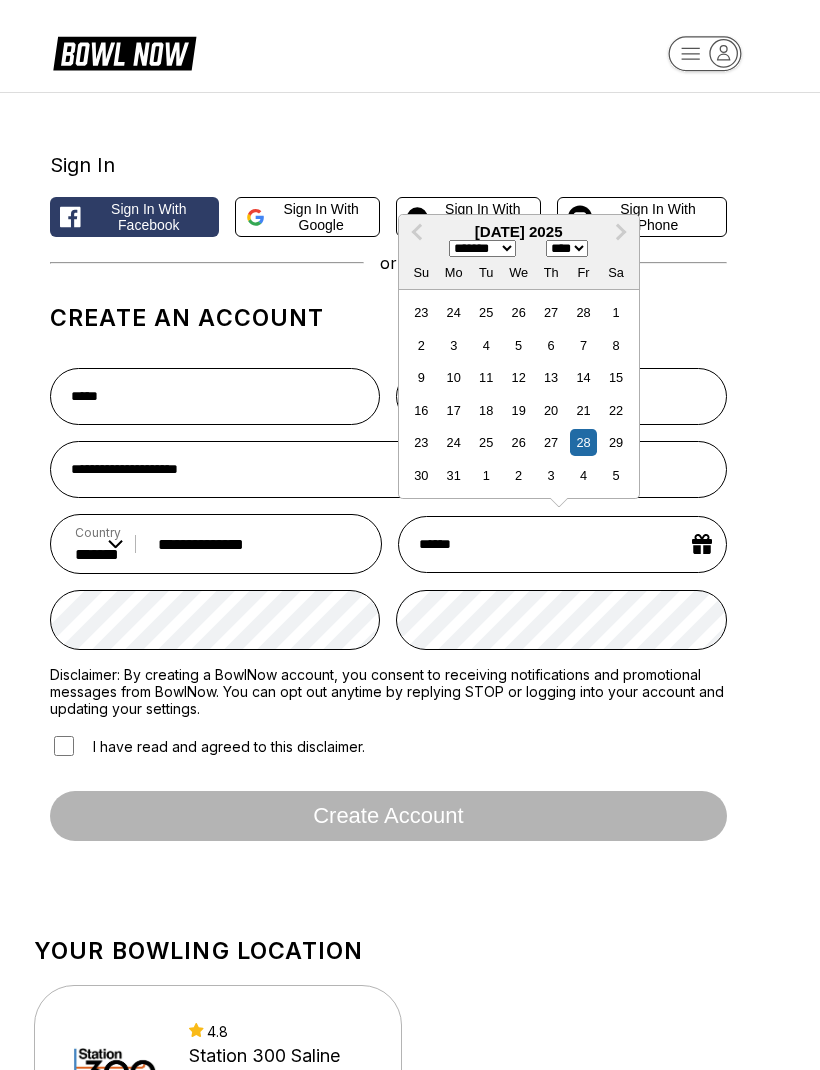 type on "*******" 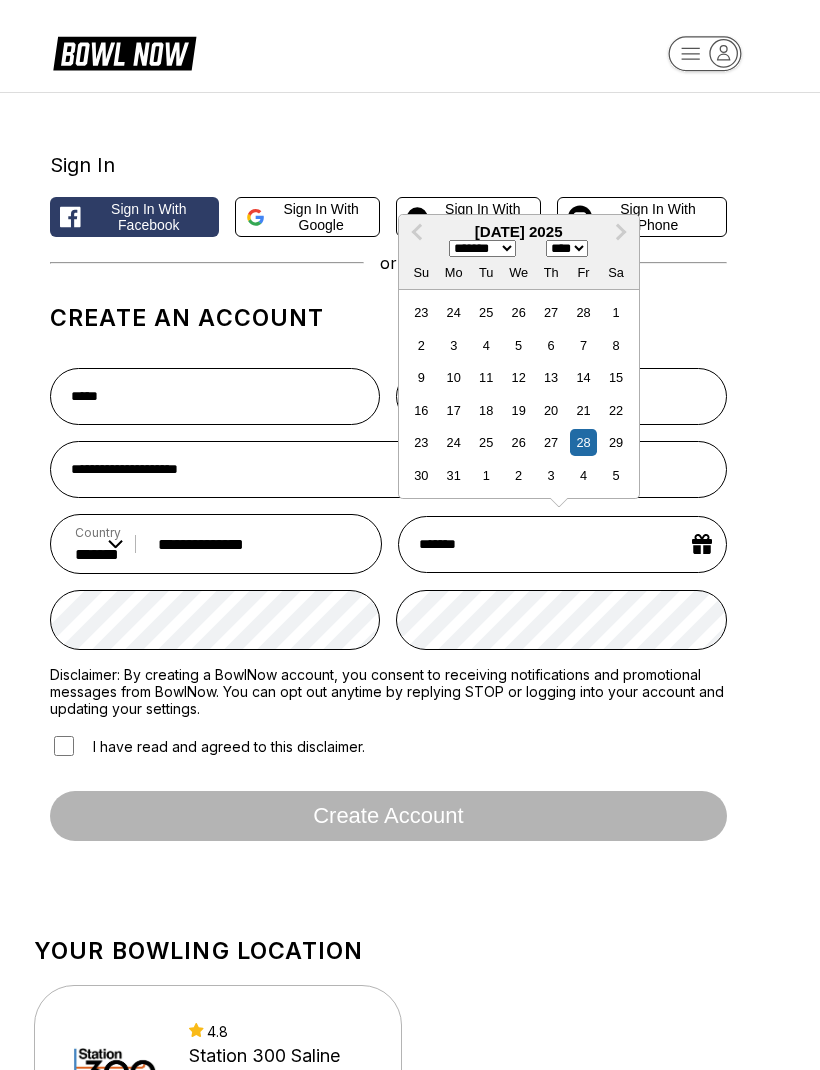 select on "****" 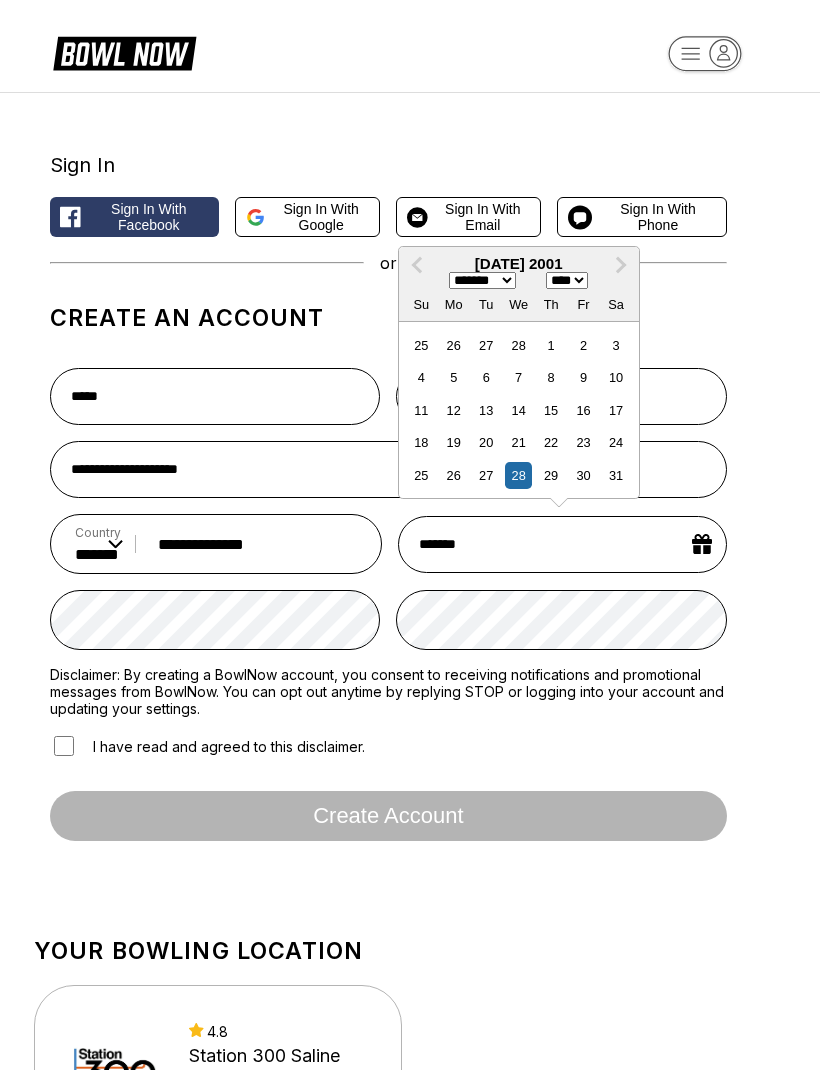 type on "********" 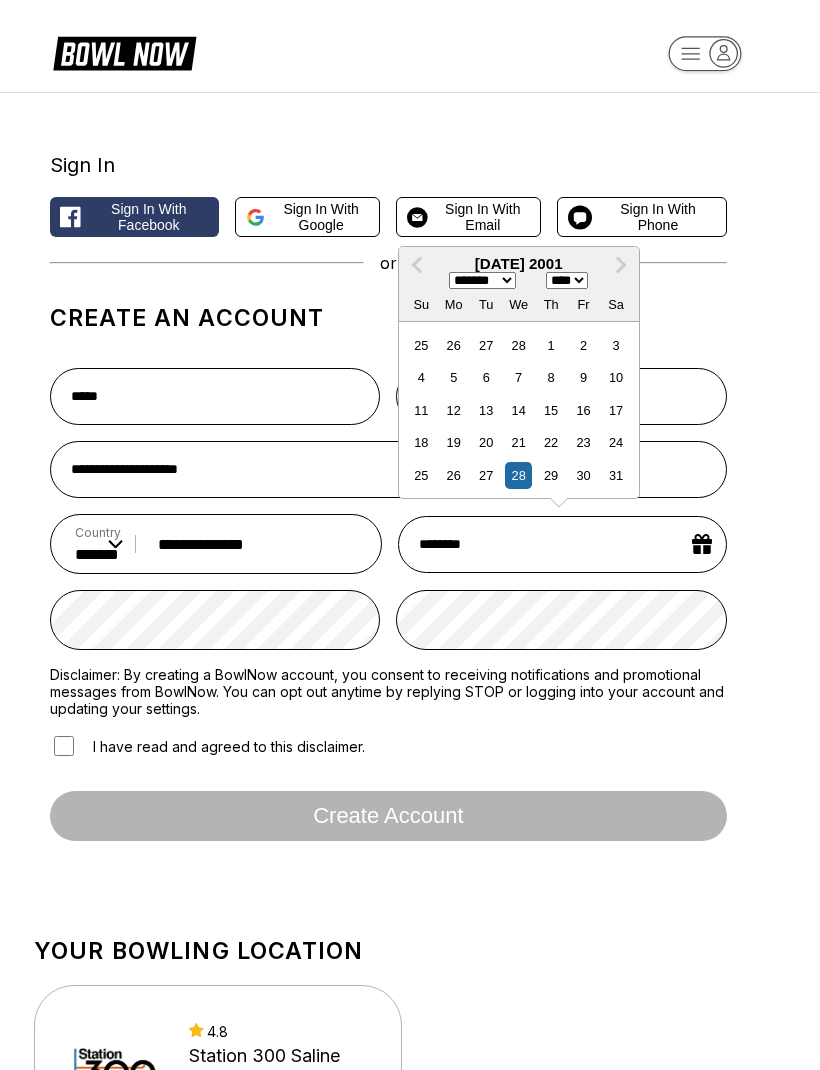 select on "****" 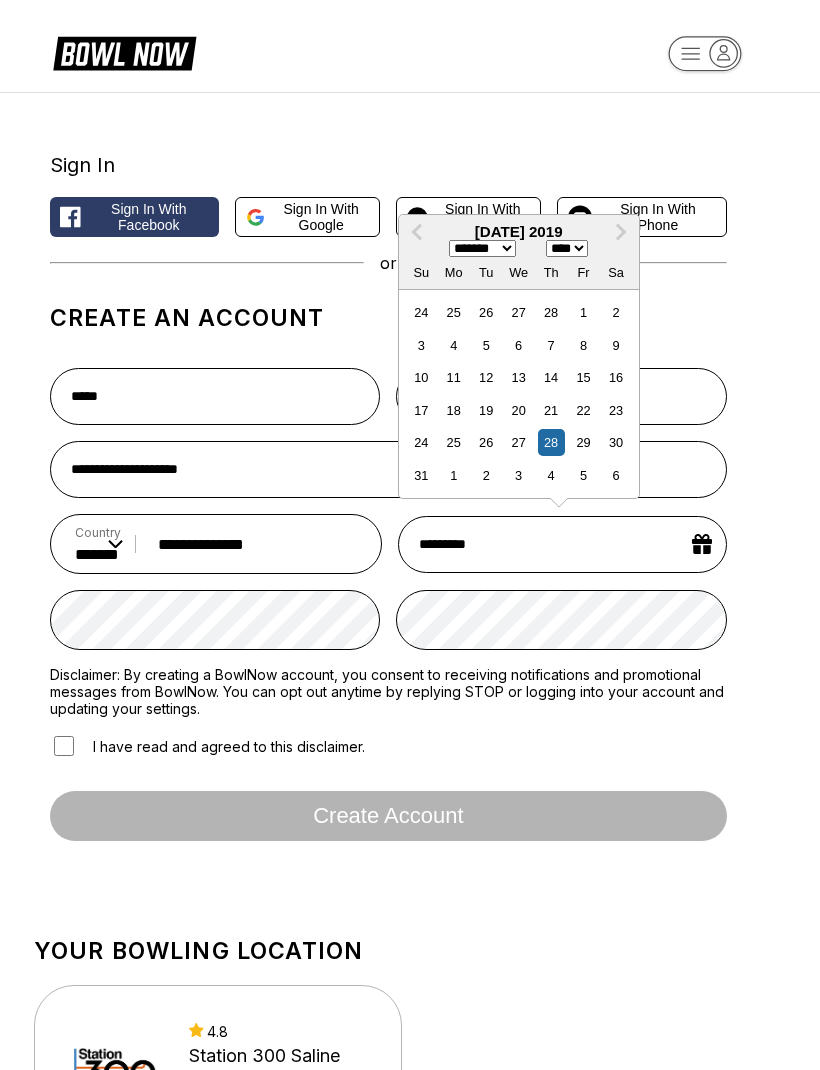 type on "**********" 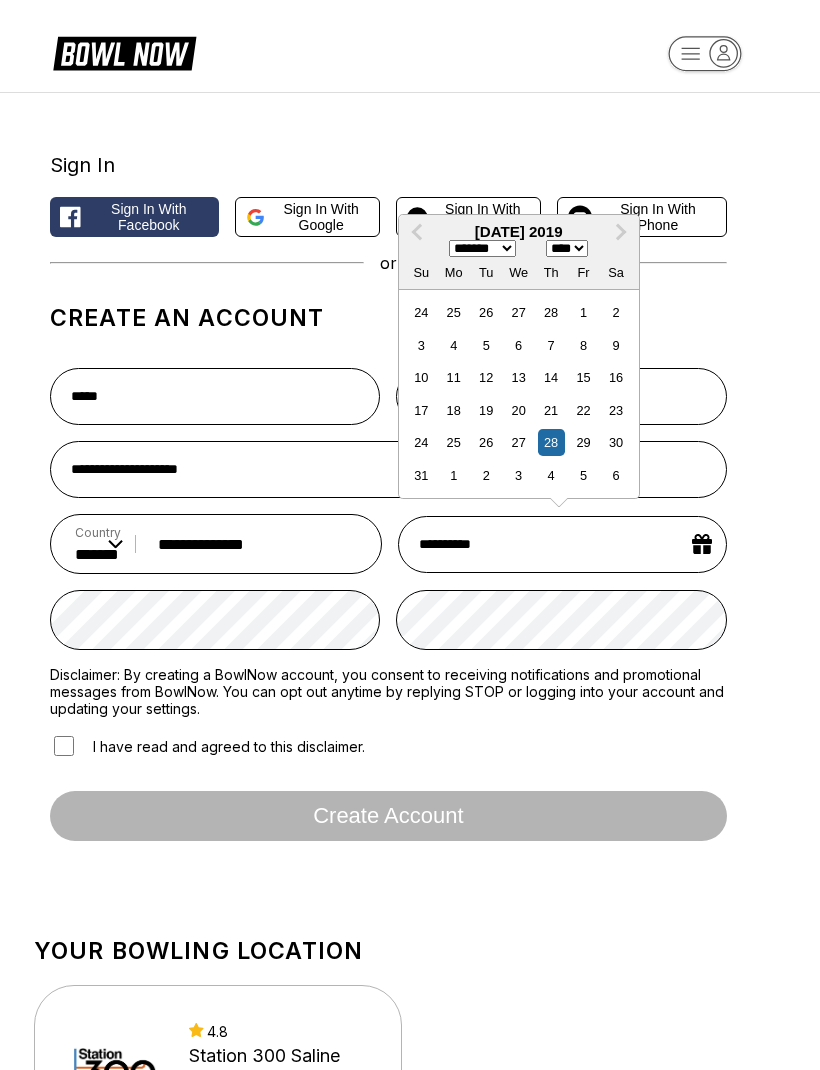 select on "****" 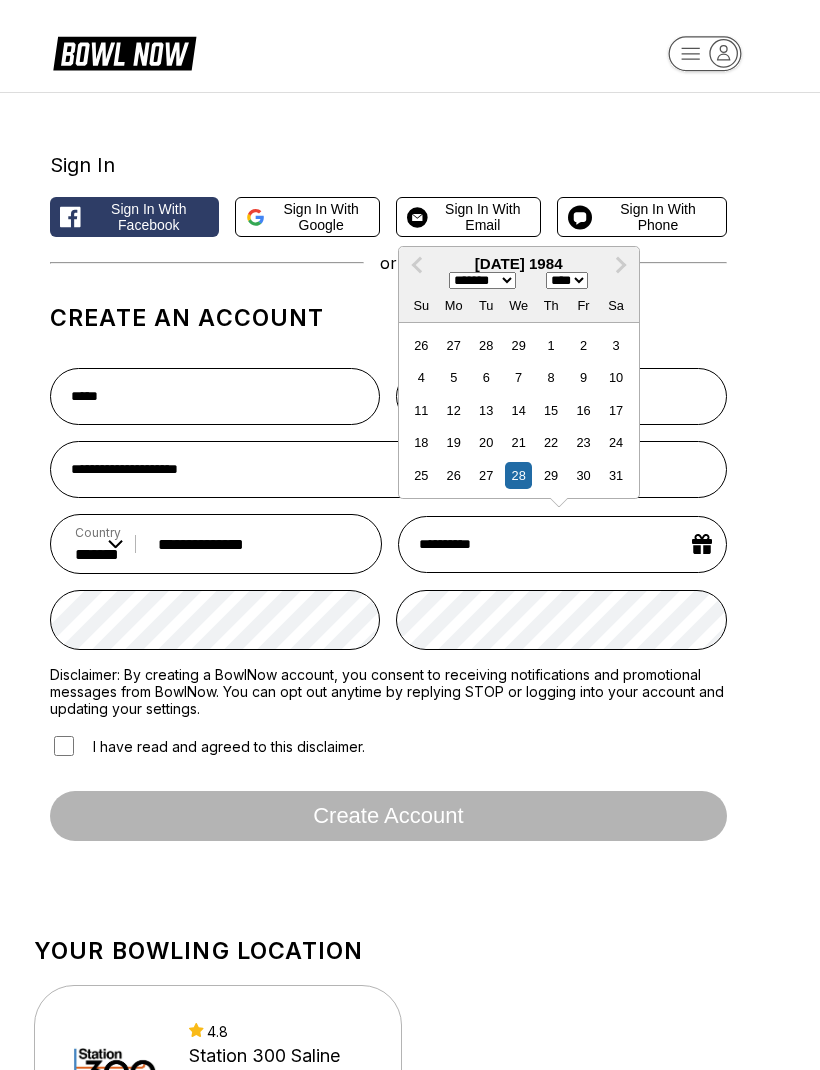 type on "**********" 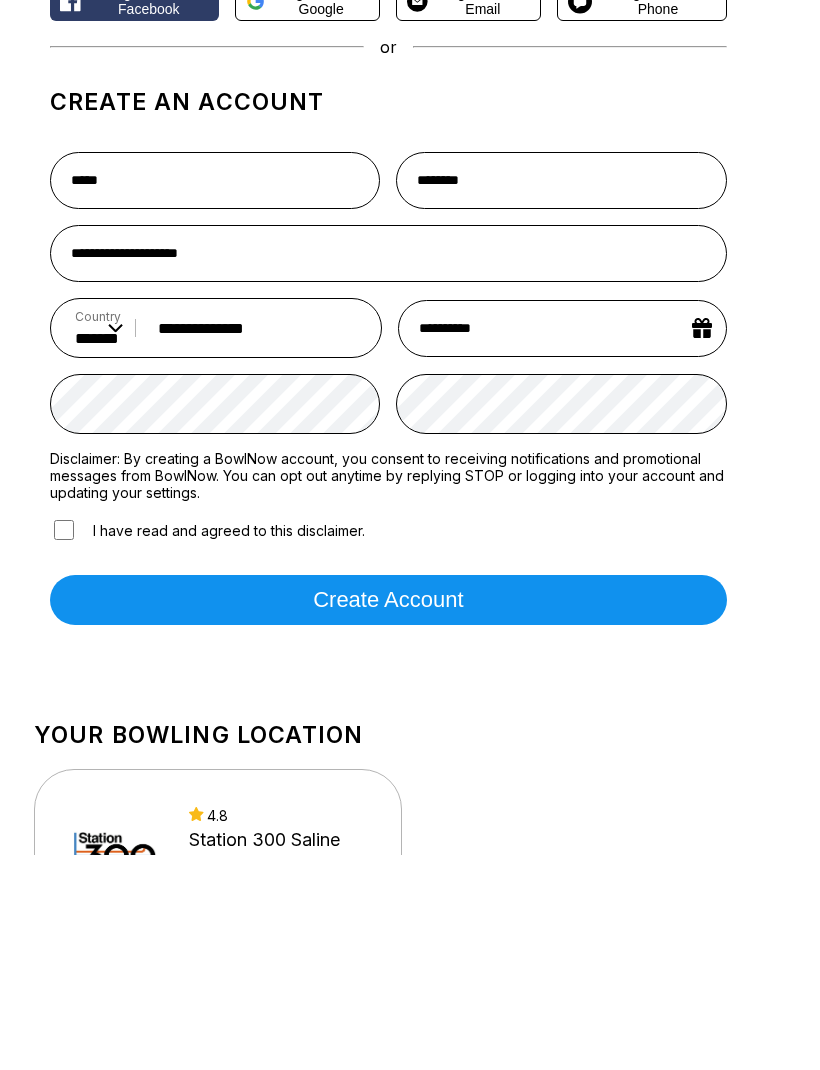 scroll, scrollTop: 215, scrollLeft: 0, axis: vertical 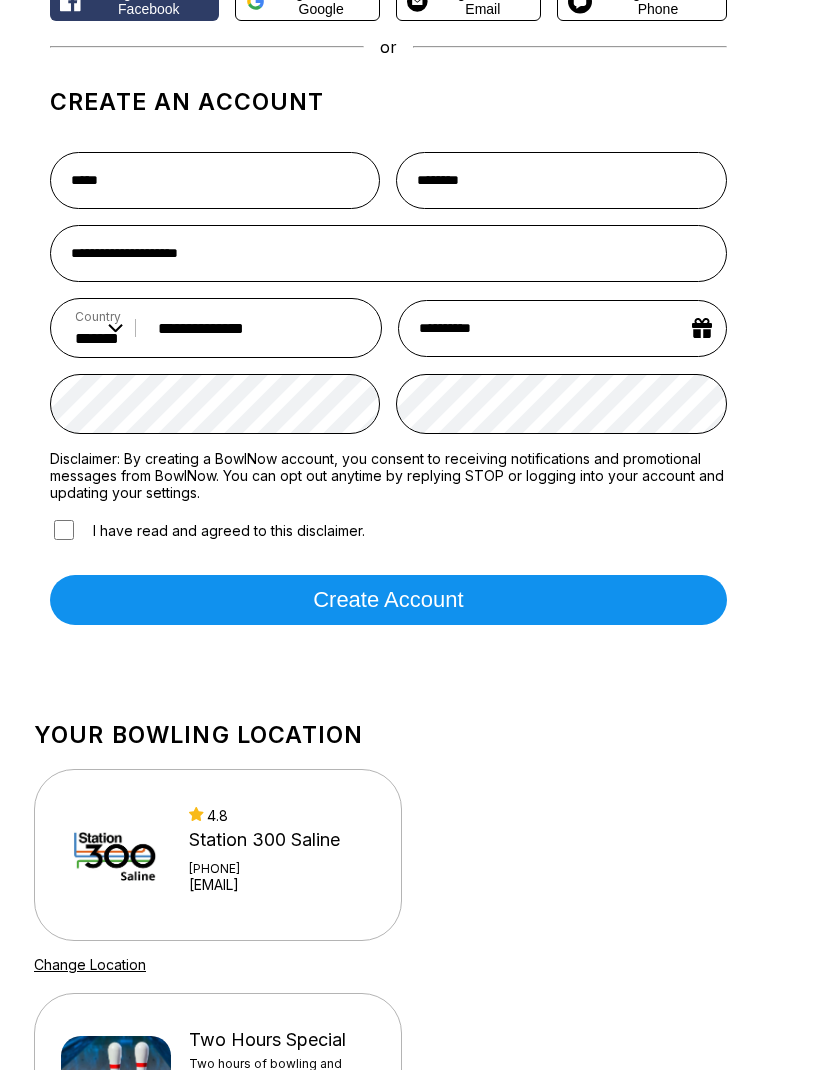 click on "Create account" at bounding box center [388, 601] 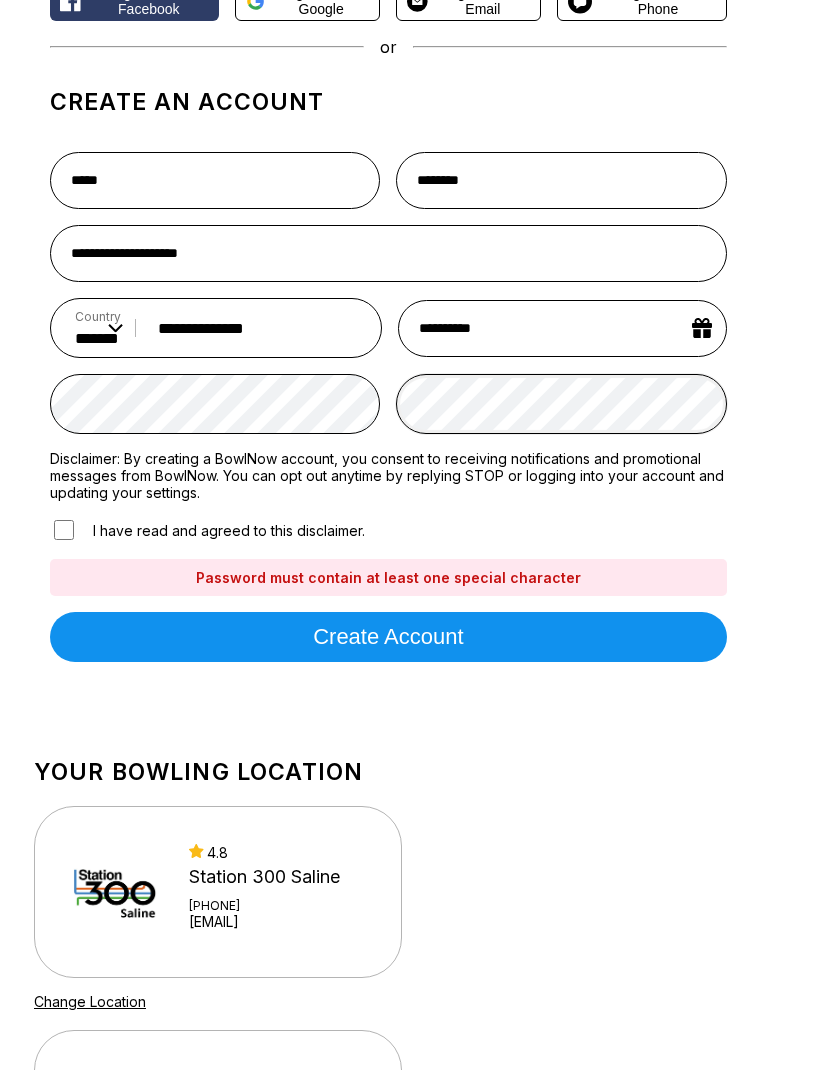 scroll, scrollTop: 215, scrollLeft: 0, axis: vertical 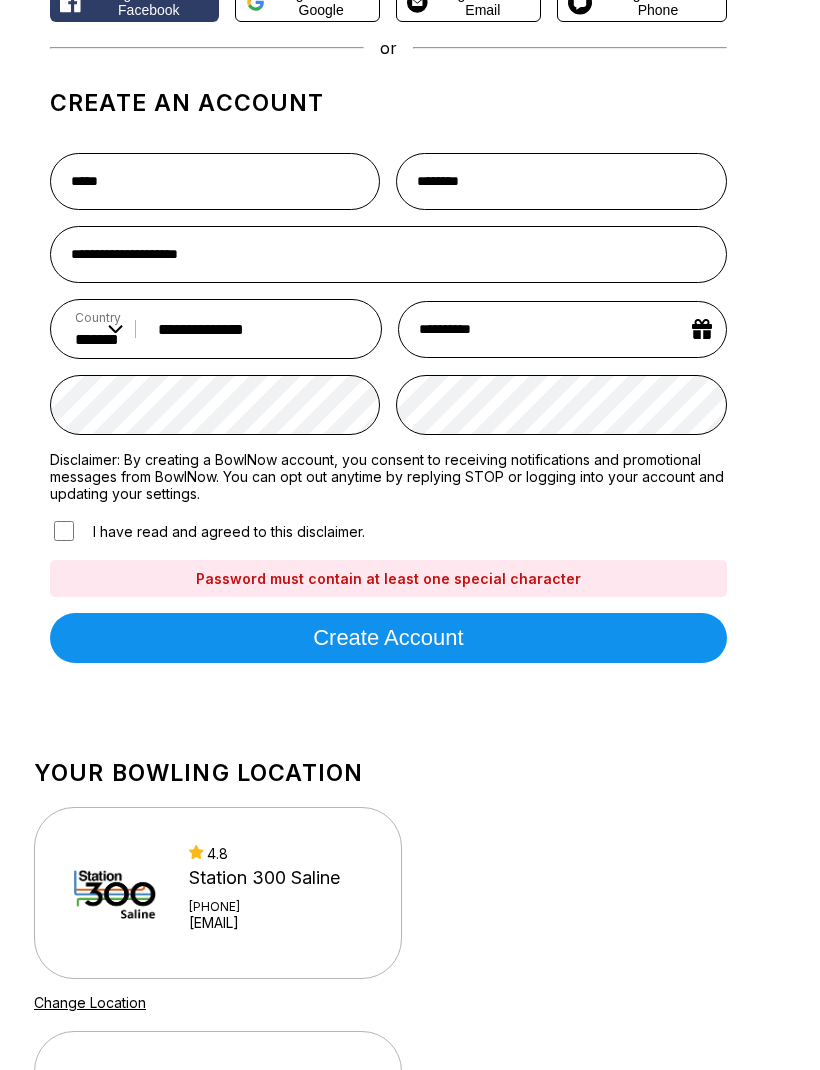 click on "Create account" at bounding box center (388, 638) 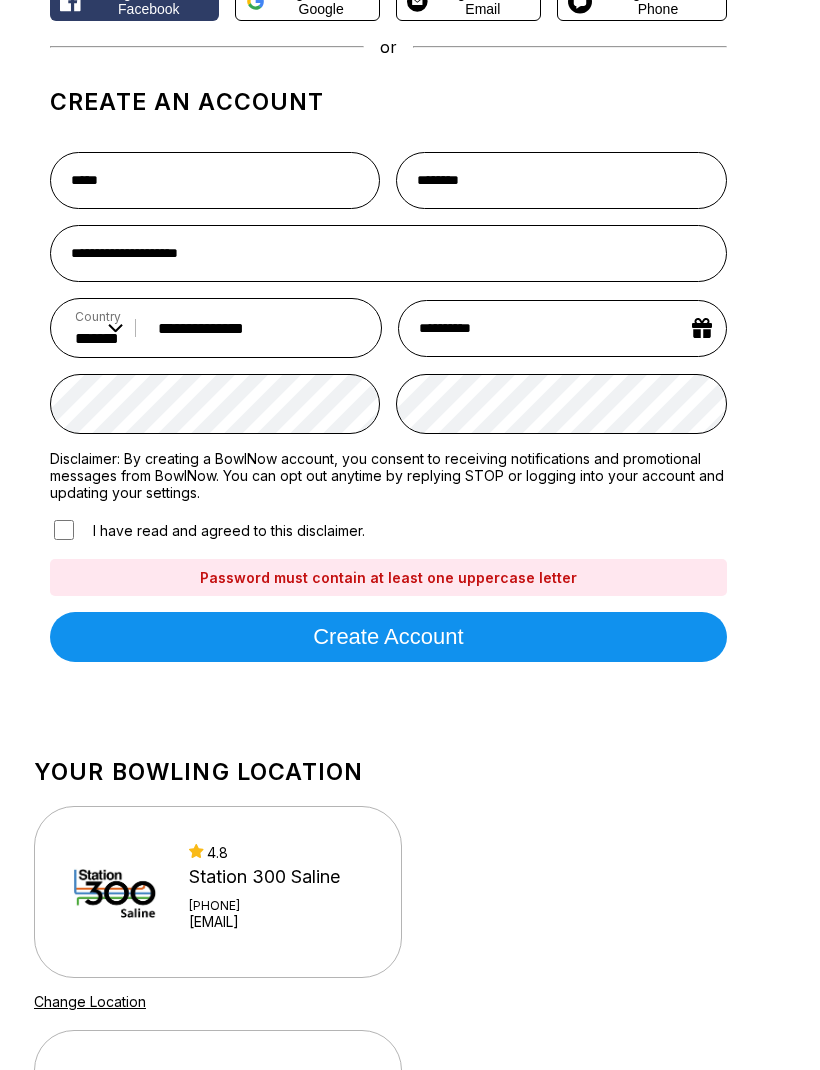 click on "Create account" at bounding box center [388, 637] 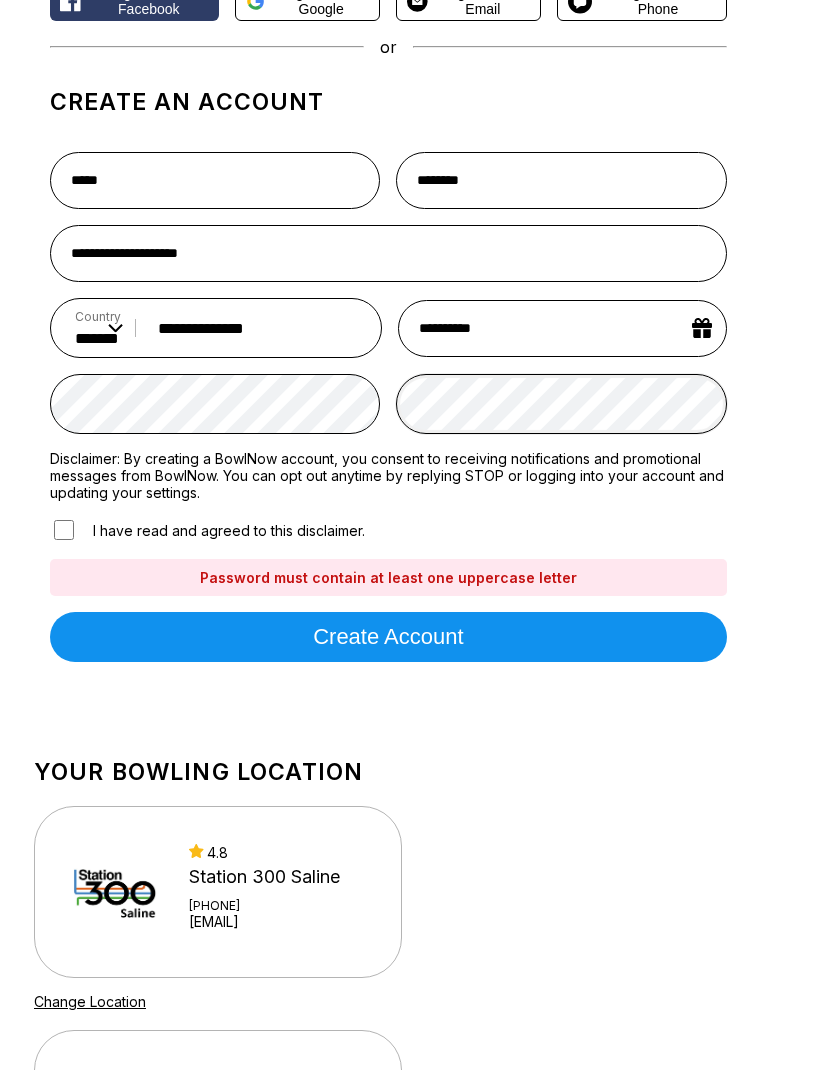 scroll, scrollTop: 215, scrollLeft: 0, axis: vertical 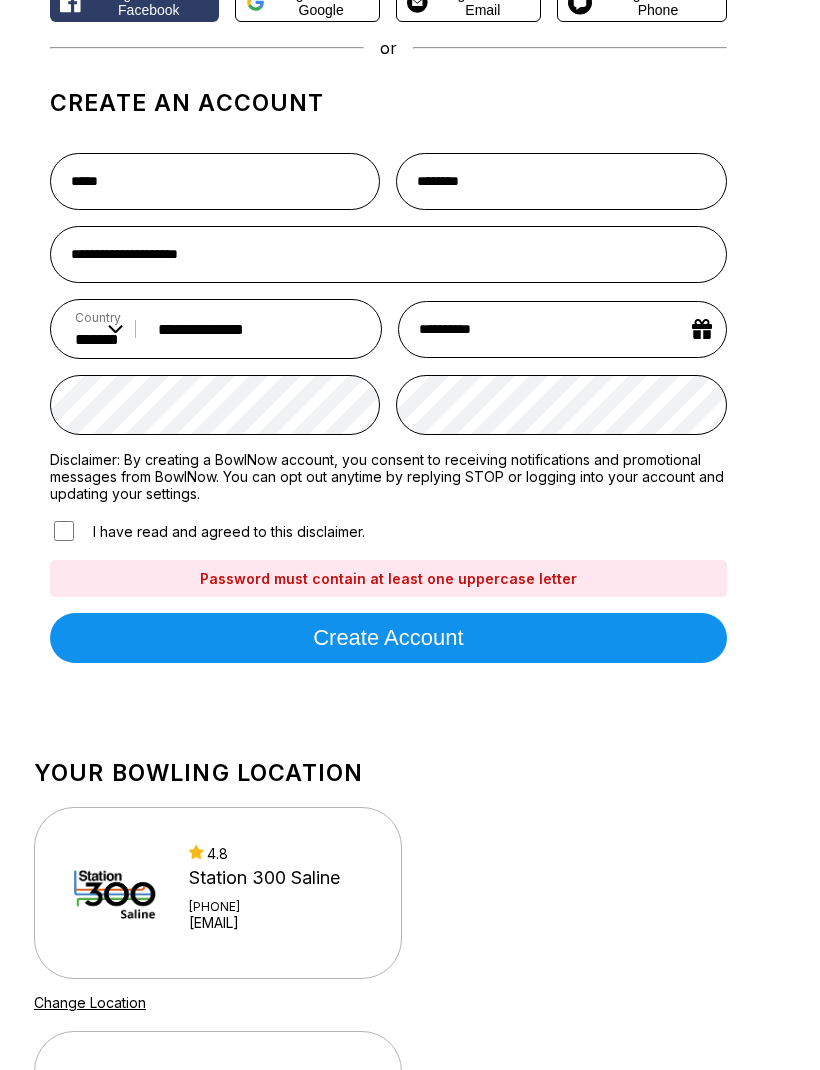 click on "Create account" at bounding box center (388, 638) 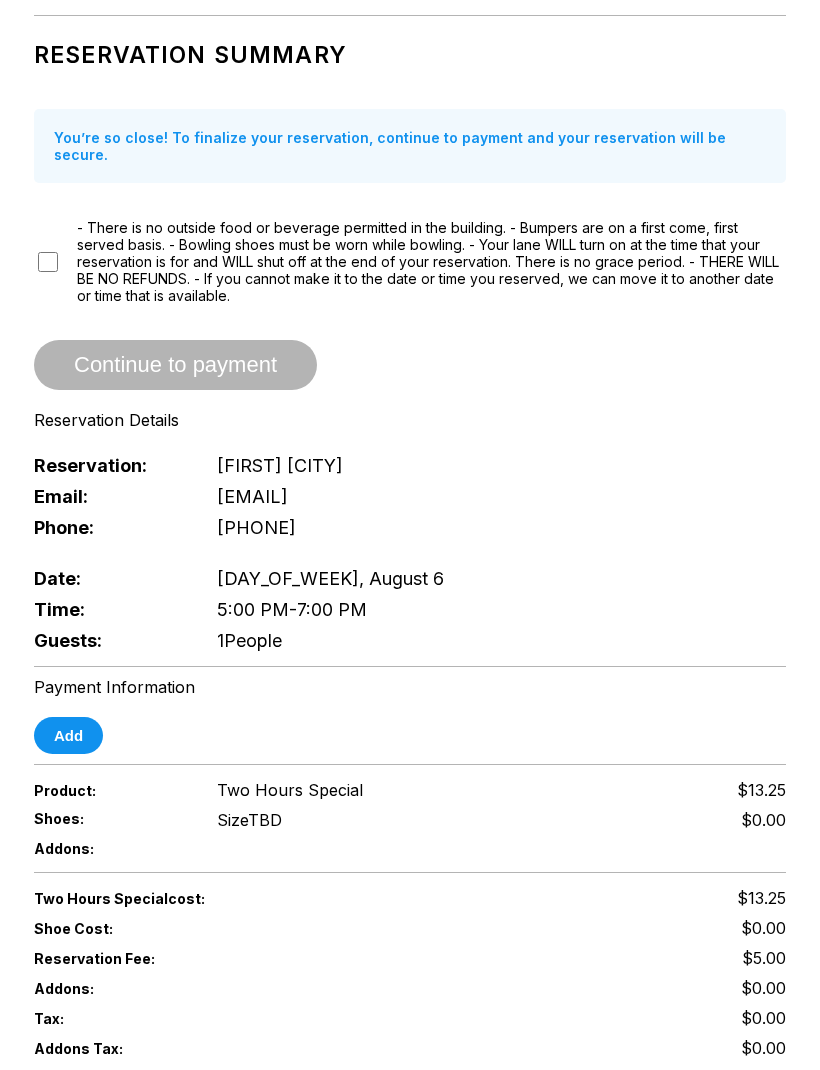 scroll, scrollTop: 170, scrollLeft: 0, axis: vertical 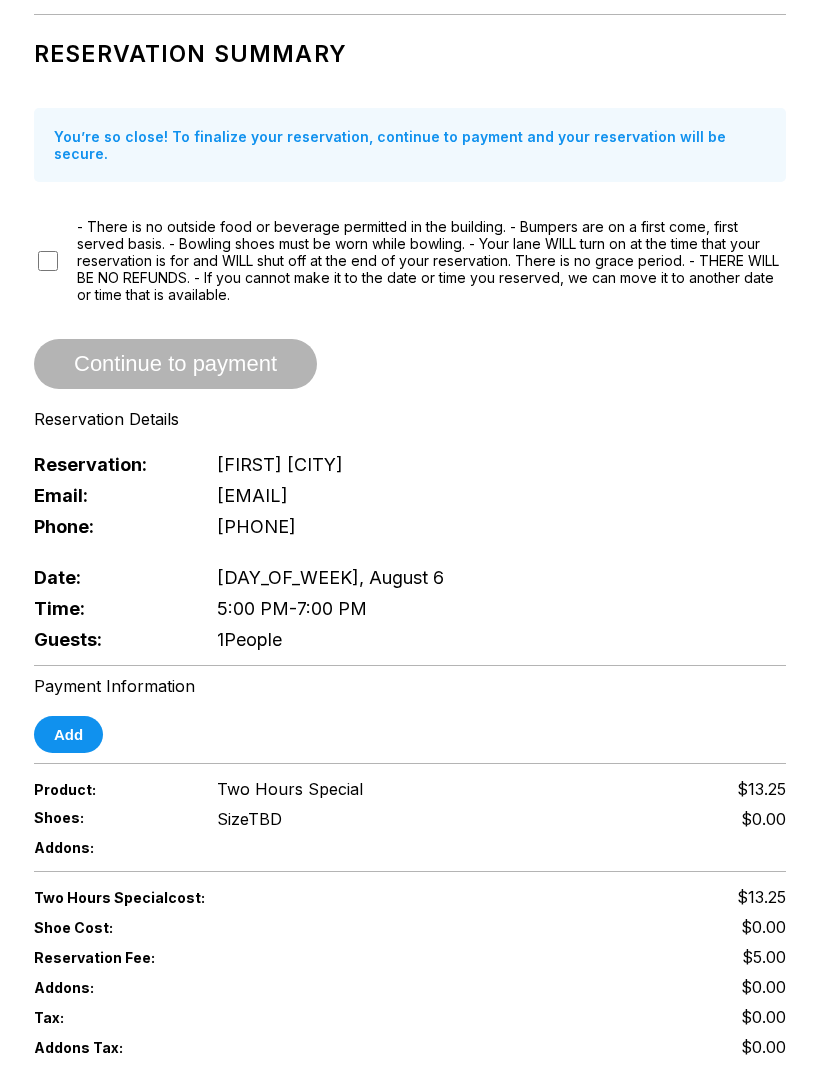 click on "- There is no outside food or beverage permitted in the building.
- Bumpers are on a first come, first served basis.
- Bowling shoes must be worn while bowling.
- Your lane WILL turn on at the time that your reservation is for and WILL shut off at the end of your reservation. There is no grace period.
- THERE WILL BE NO REFUNDS. - If you cannot make it to the date or time you reserved, we can move it to another date or time that is available." at bounding box center [410, 260] 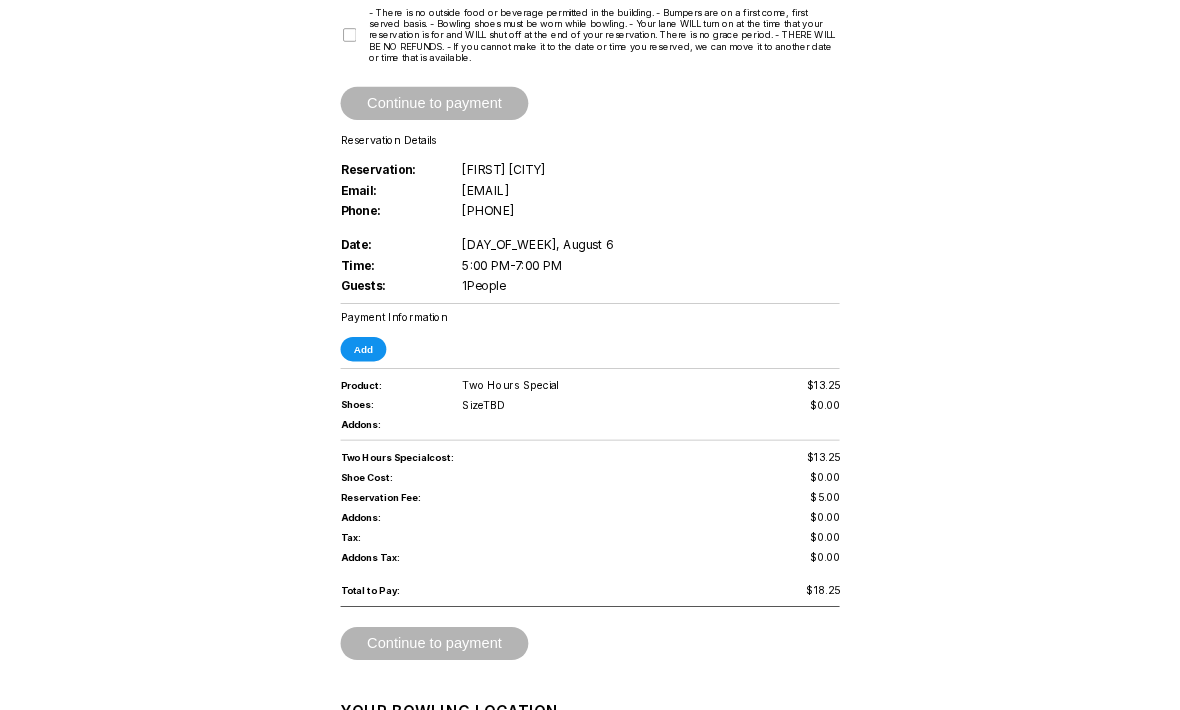 scroll, scrollTop: 376, scrollLeft: 0, axis: vertical 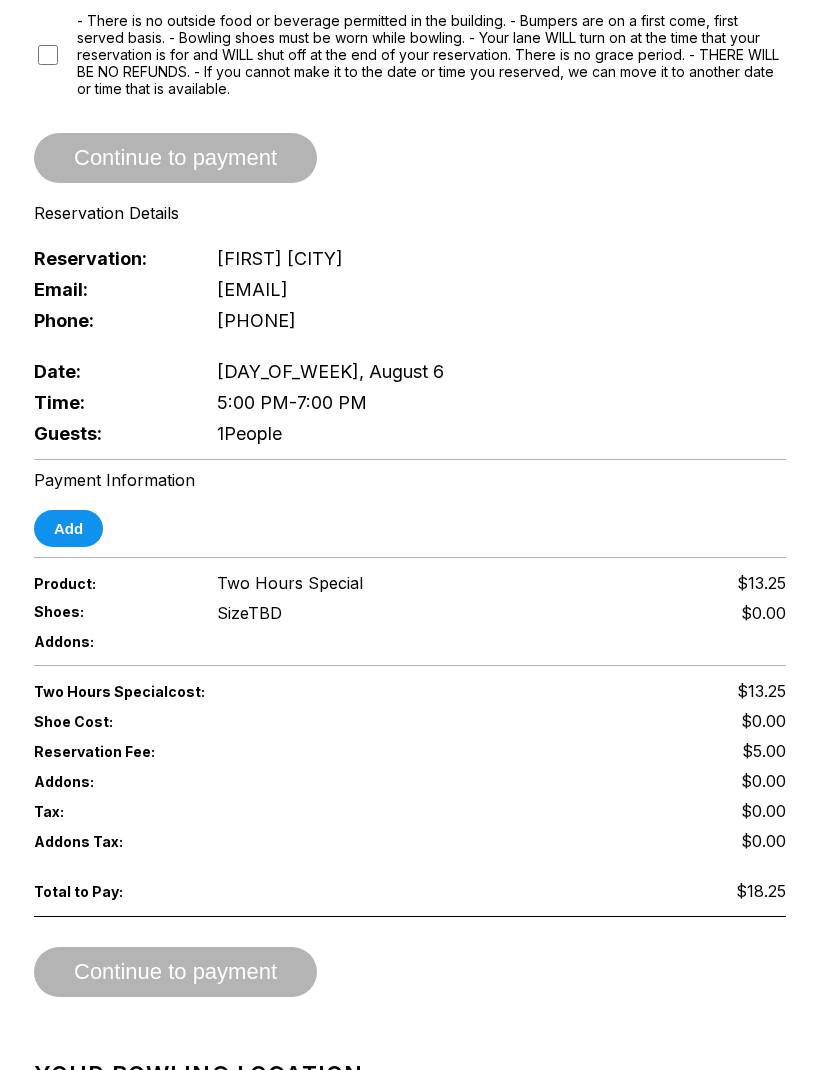 click on "Add" at bounding box center (68, 528) 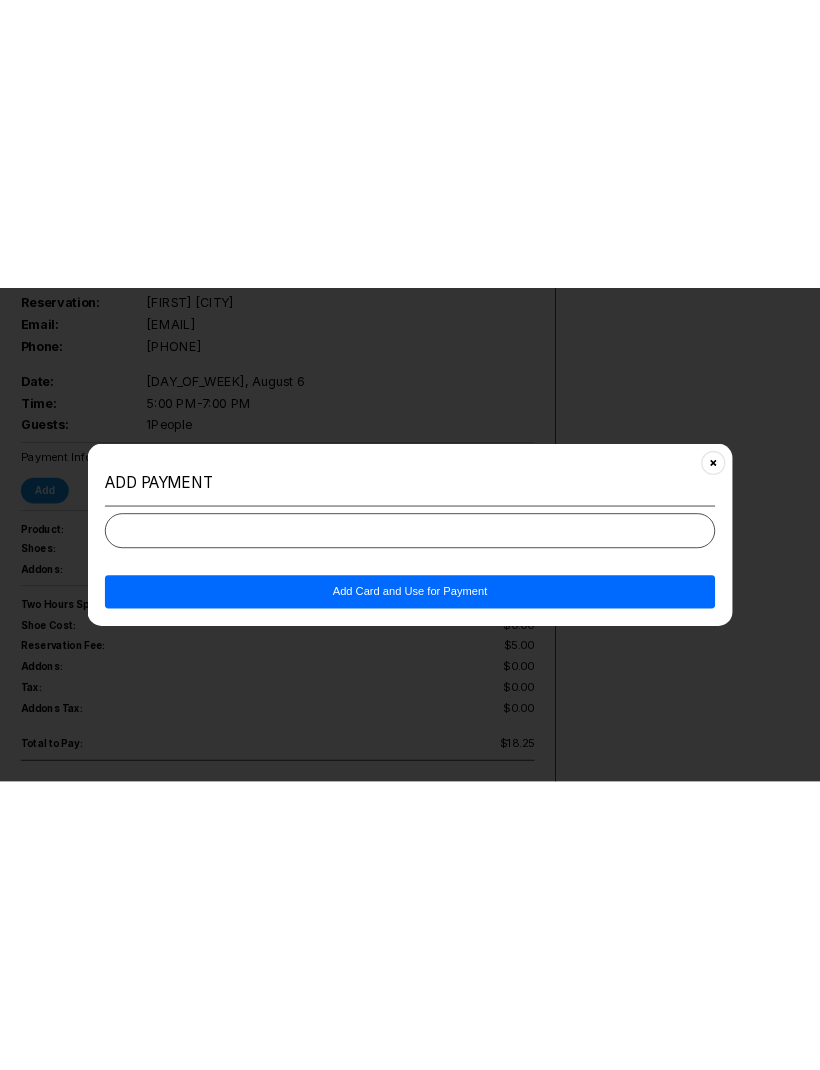 scroll, scrollTop: 376, scrollLeft: 0, axis: vertical 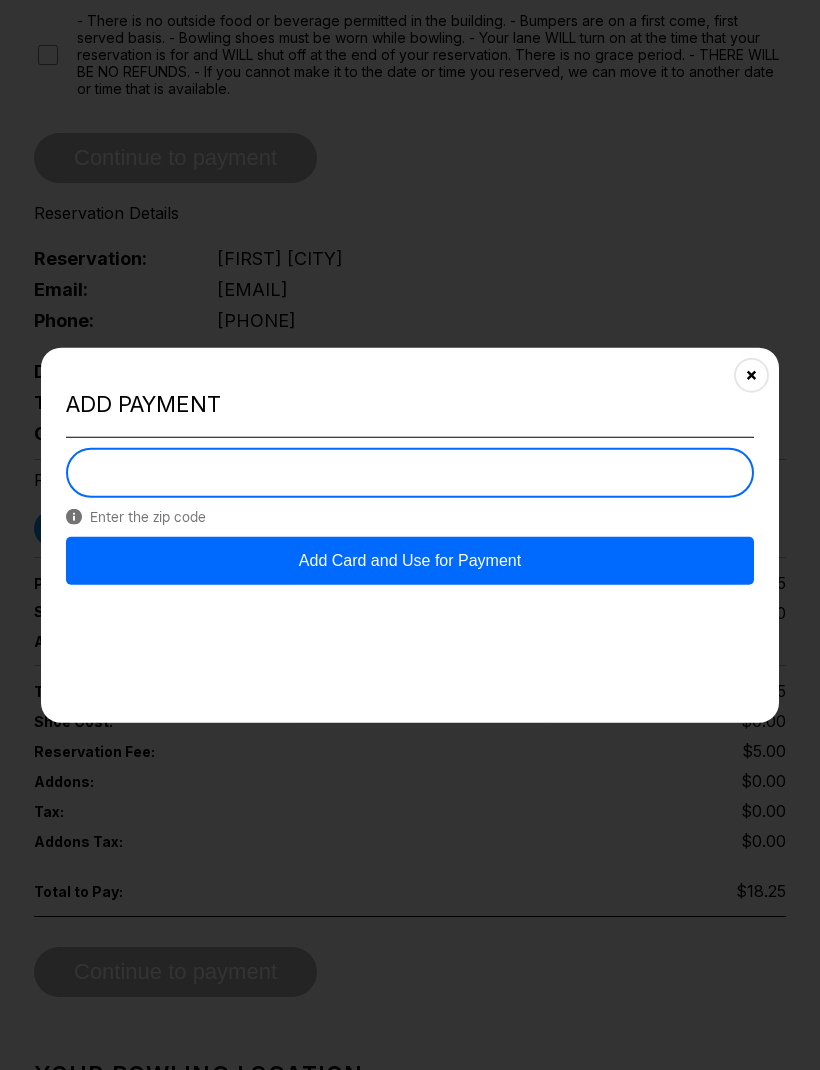 click on "Add Card and Use for Payment" at bounding box center (410, 560) 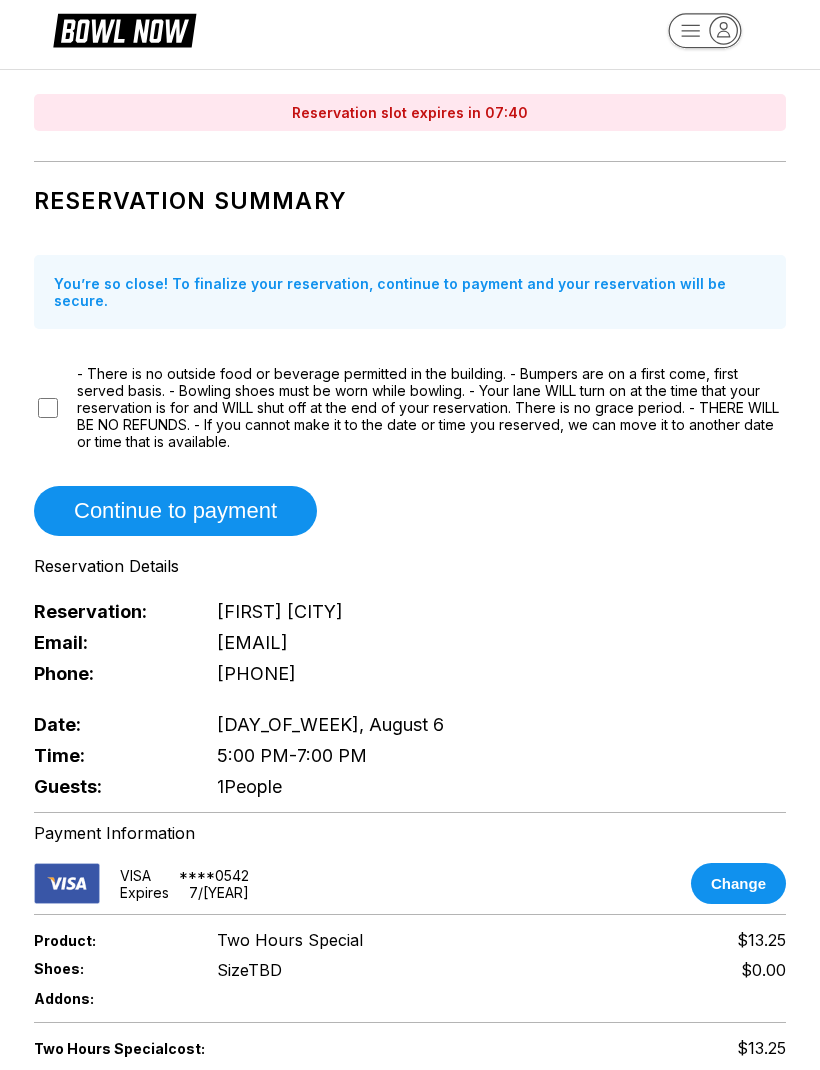 scroll, scrollTop: 0, scrollLeft: 0, axis: both 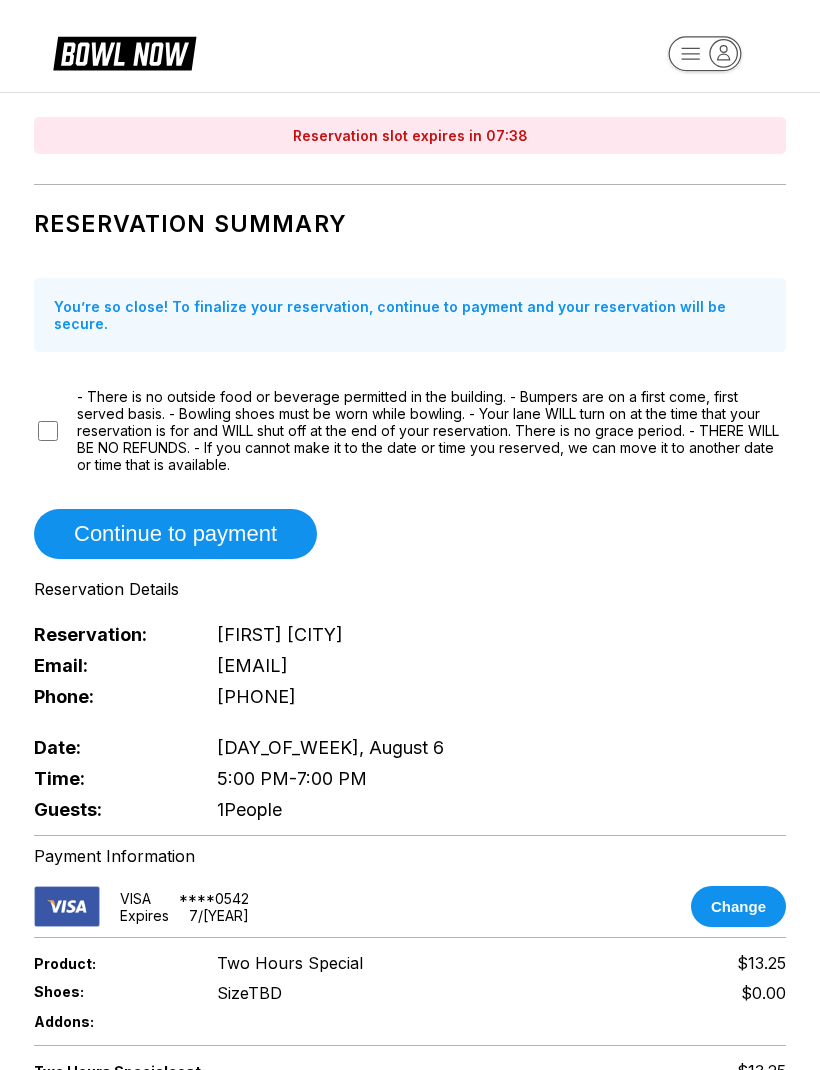 click on "5:00 PM  -  7:00 PM" at bounding box center (292, 778) 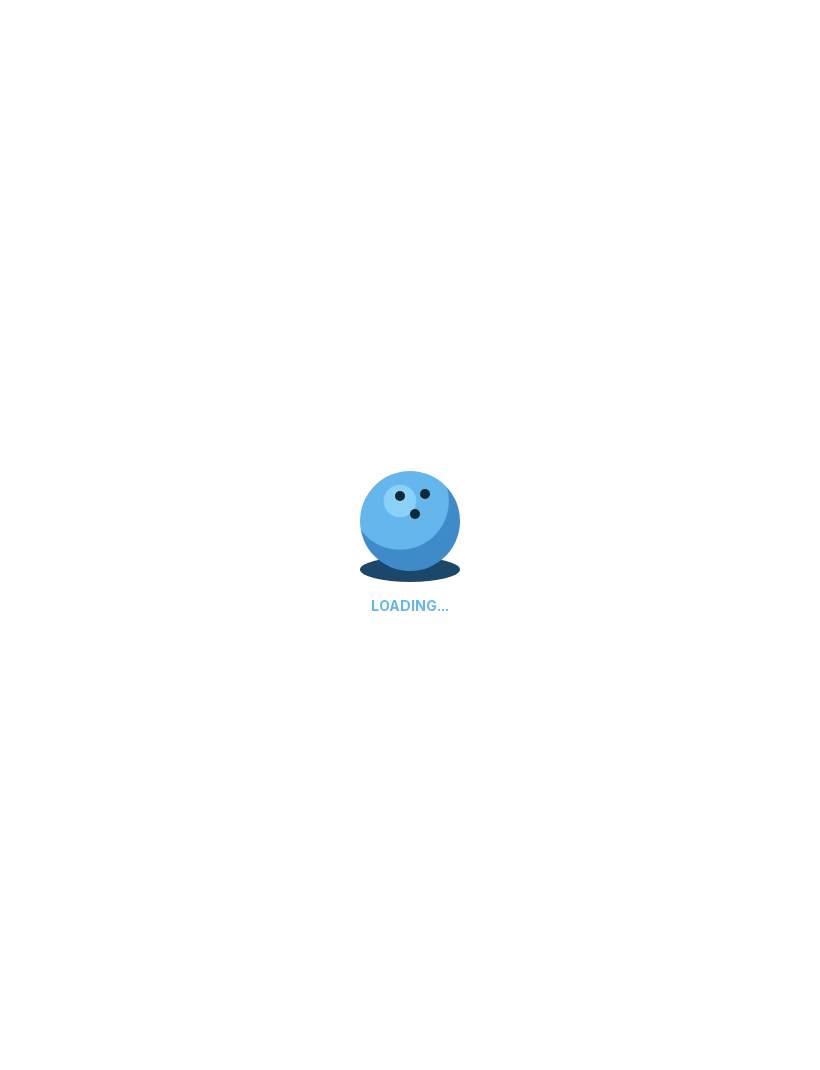 scroll, scrollTop: 0, scrollLeft: 0, axis: both 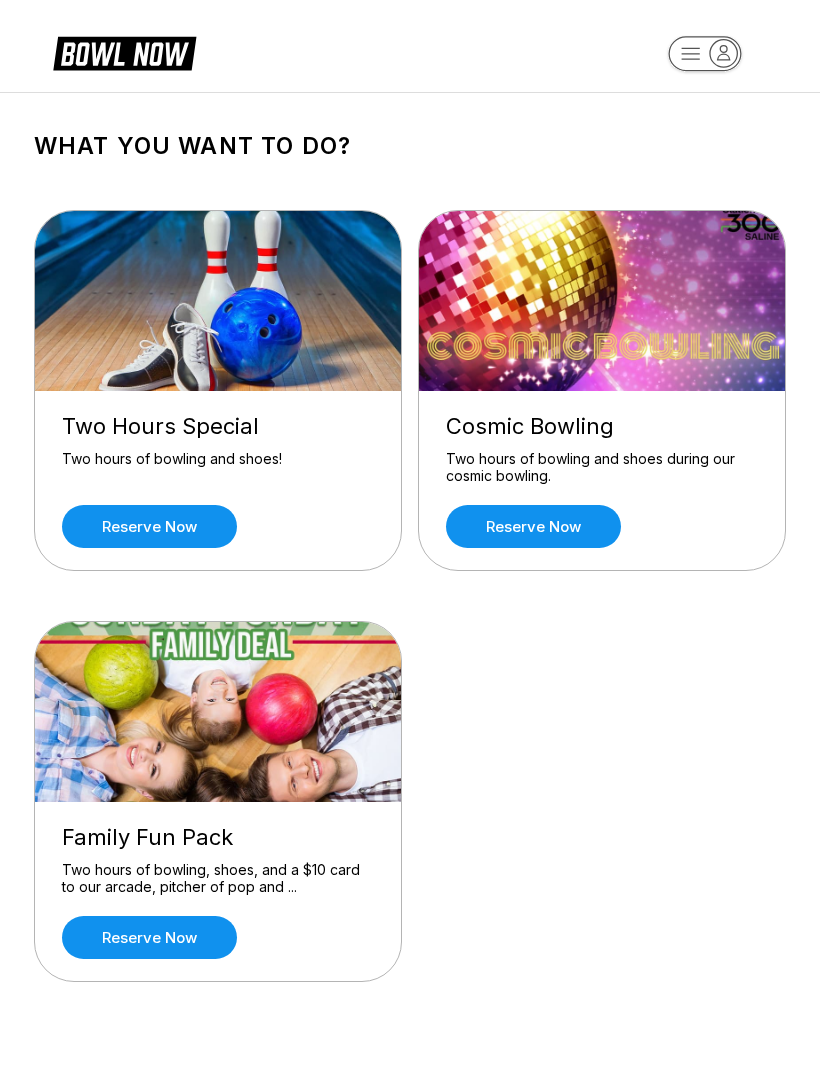 click on "Reserve now" at bounding box center (149, 526) 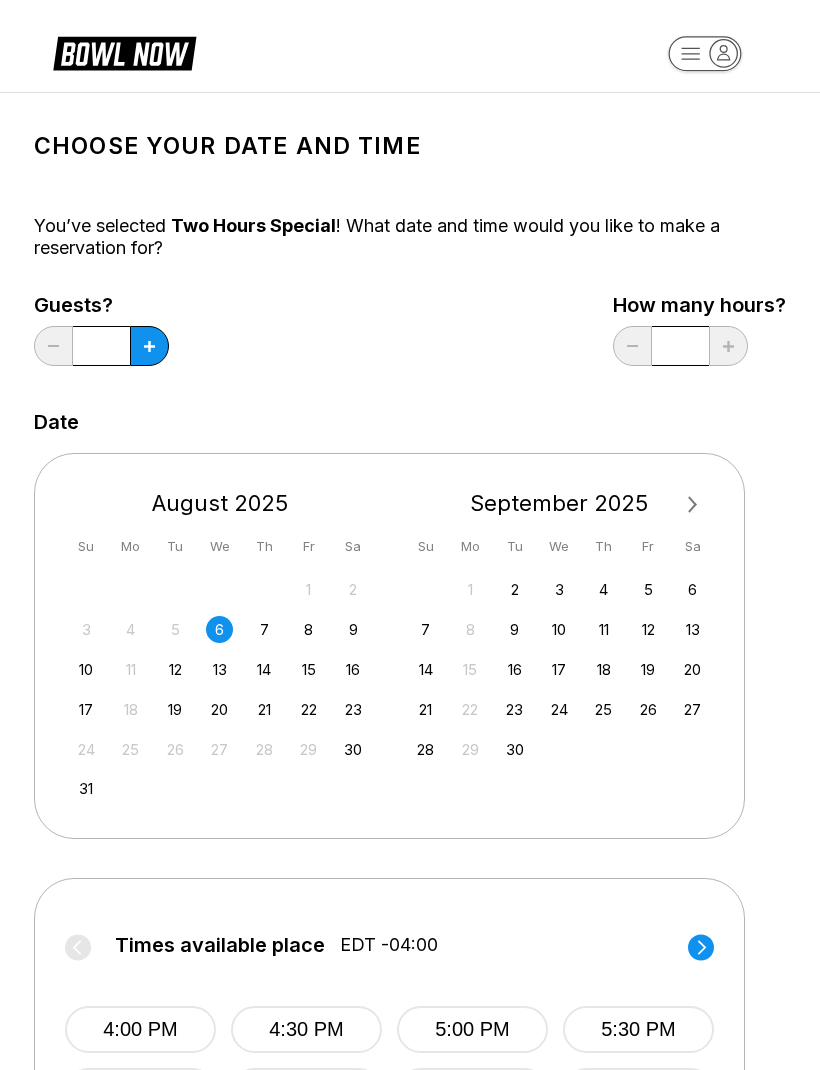 click 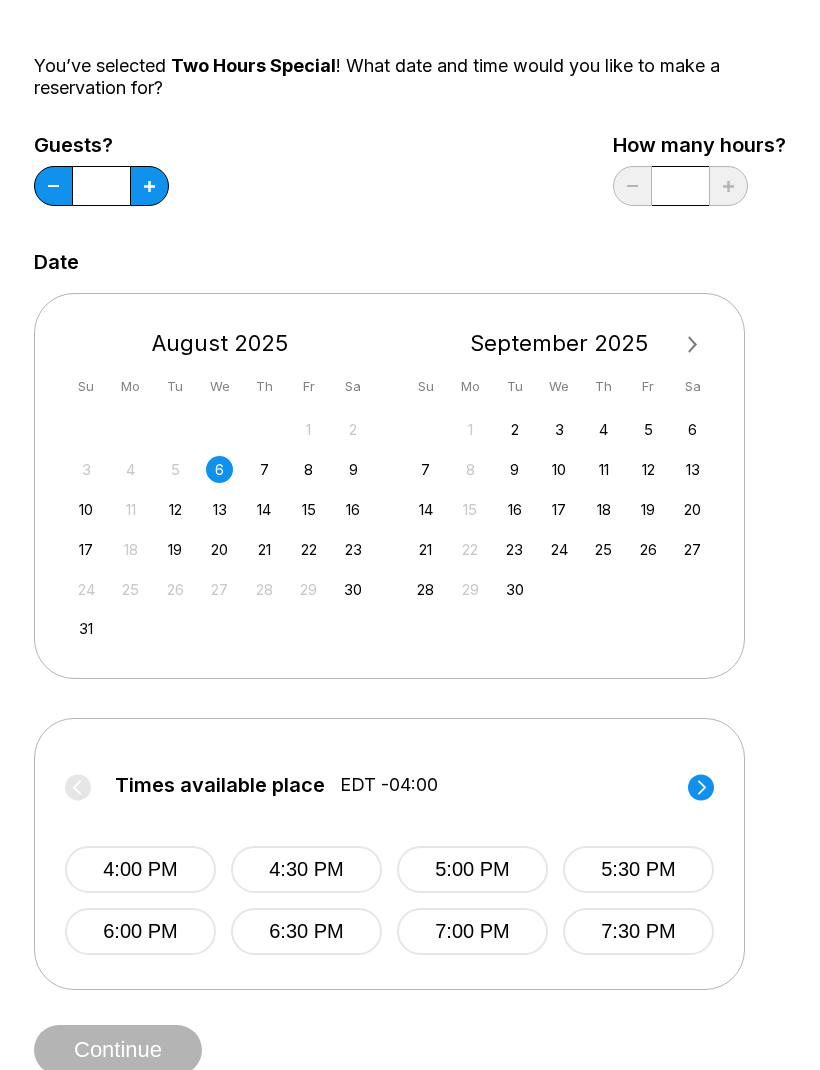 scroll, scrollTop: 160, scrollLeft: 0, axis: vertical 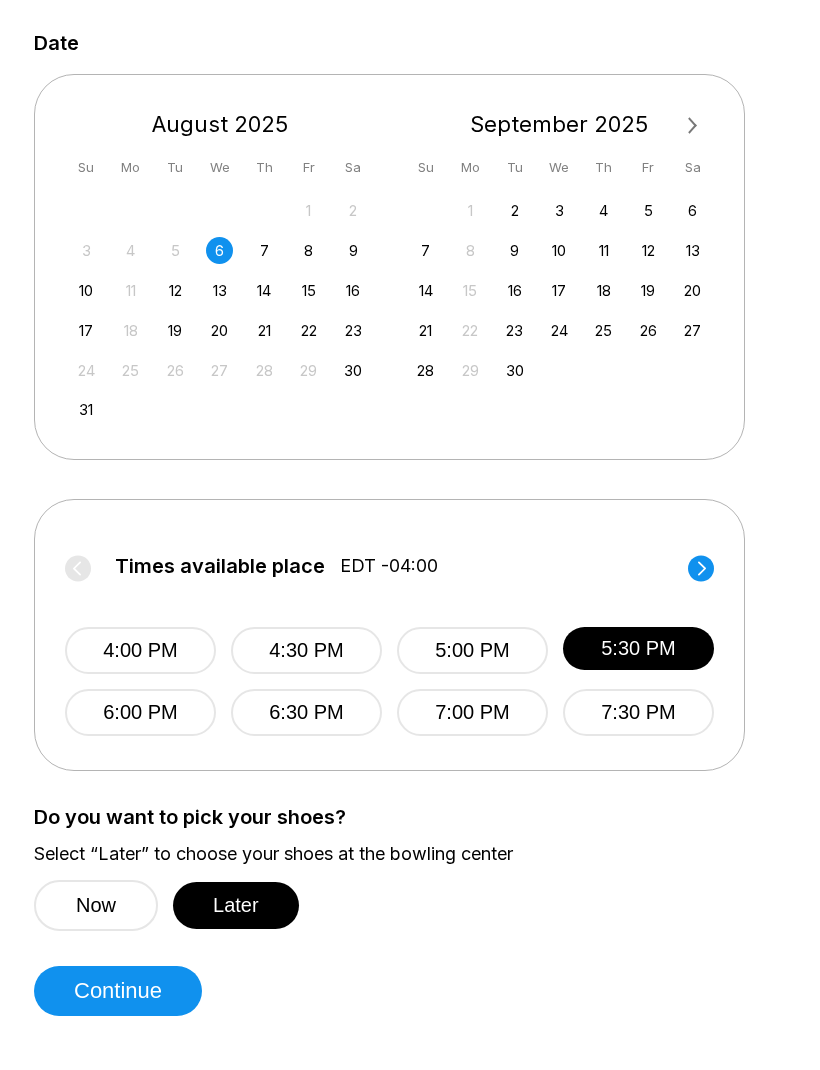 click on "Later" at bounding box center [236, 906] 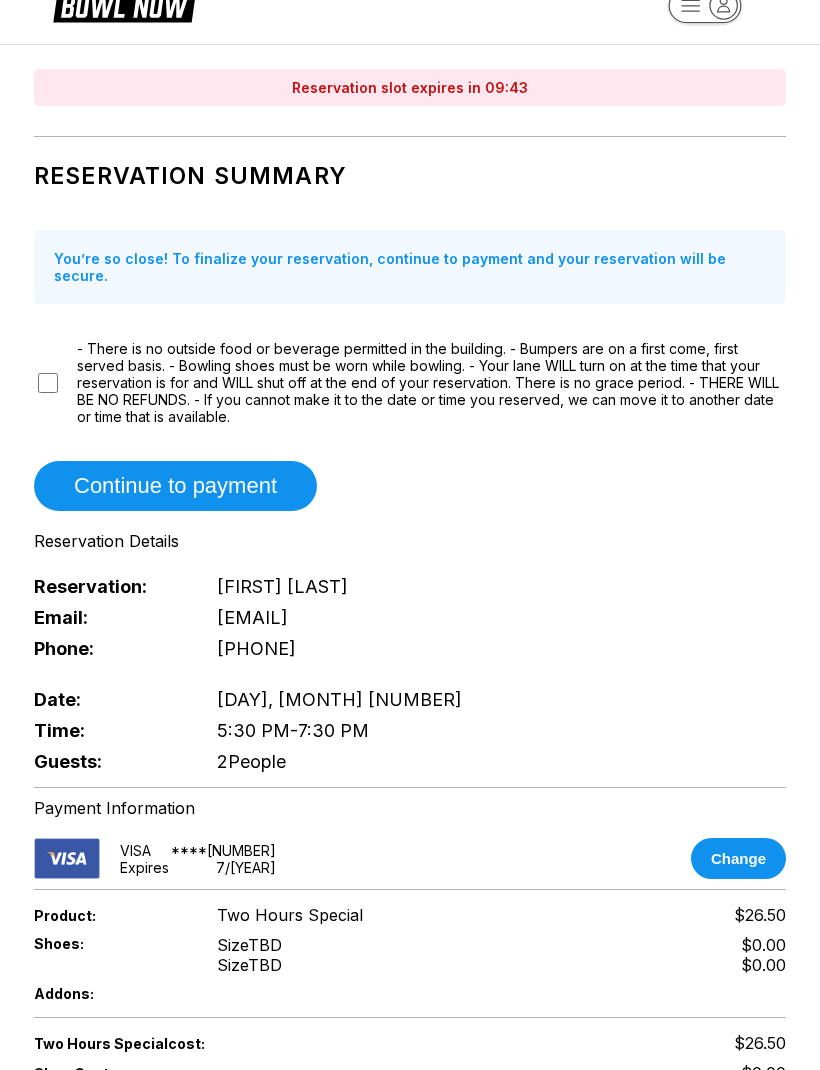 scroll, scrollTop: 0, scrollLeft: 0, axis: both 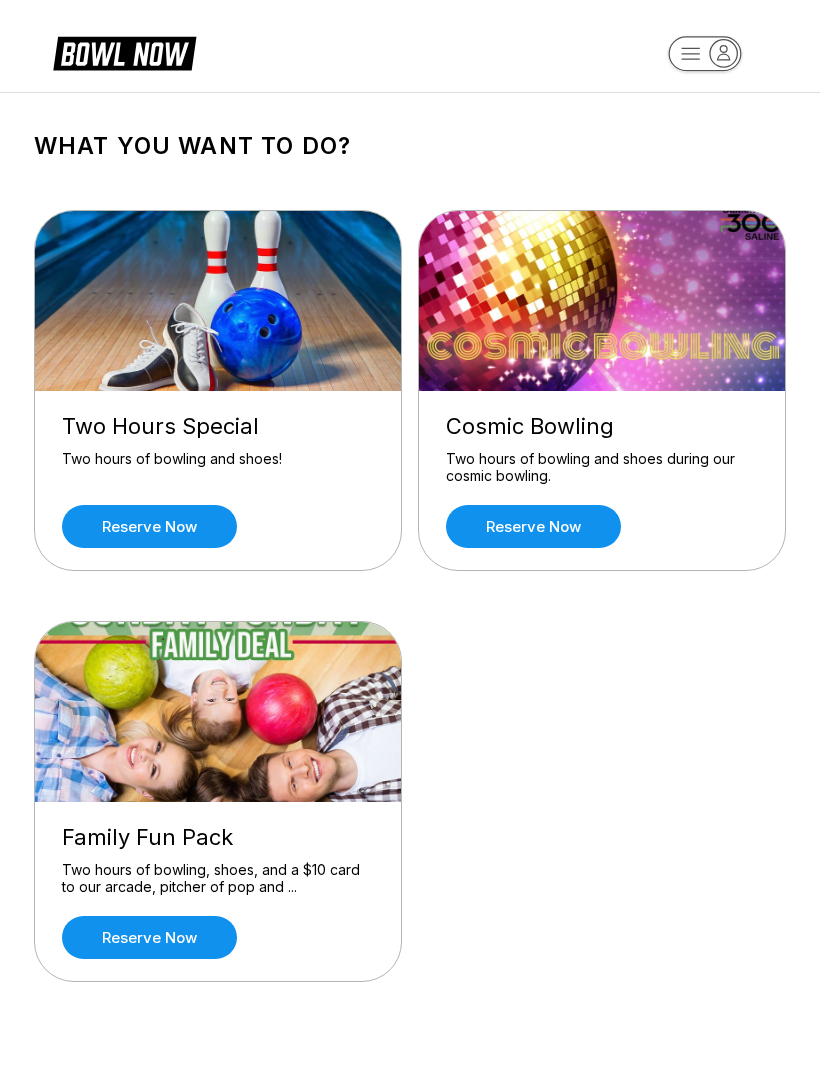 click on "Reserve now" at bounding box center [149, 526] 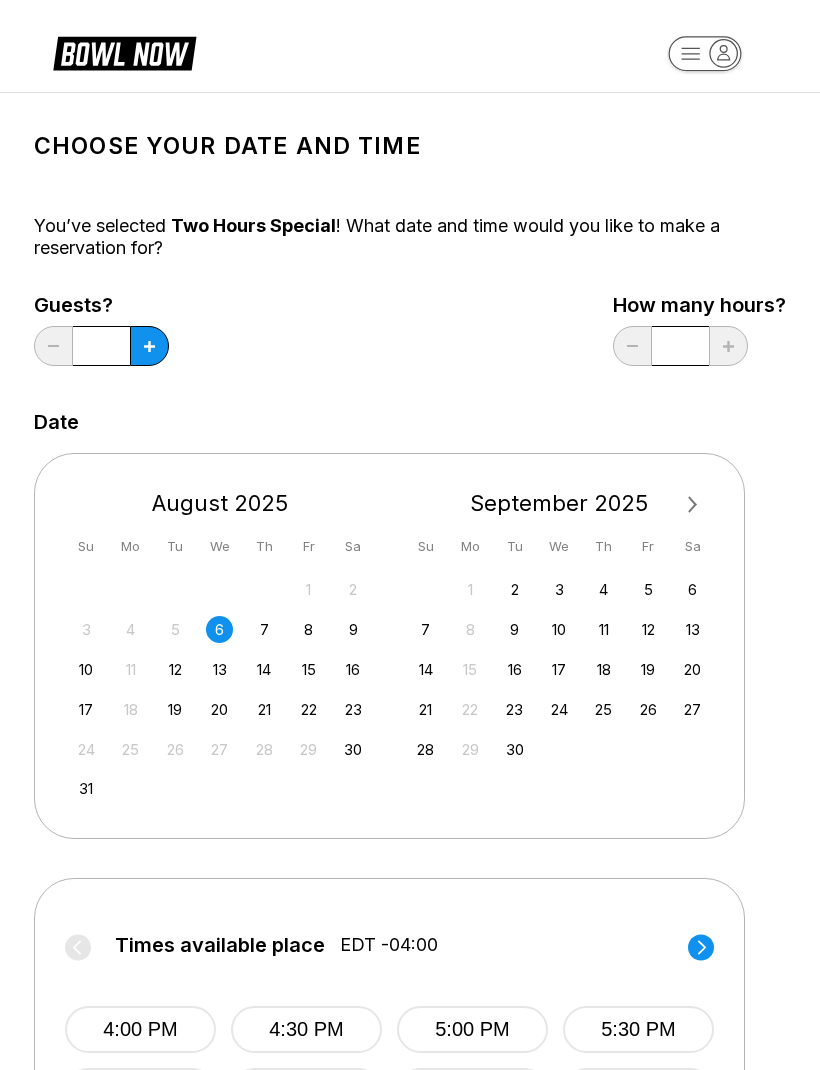 click 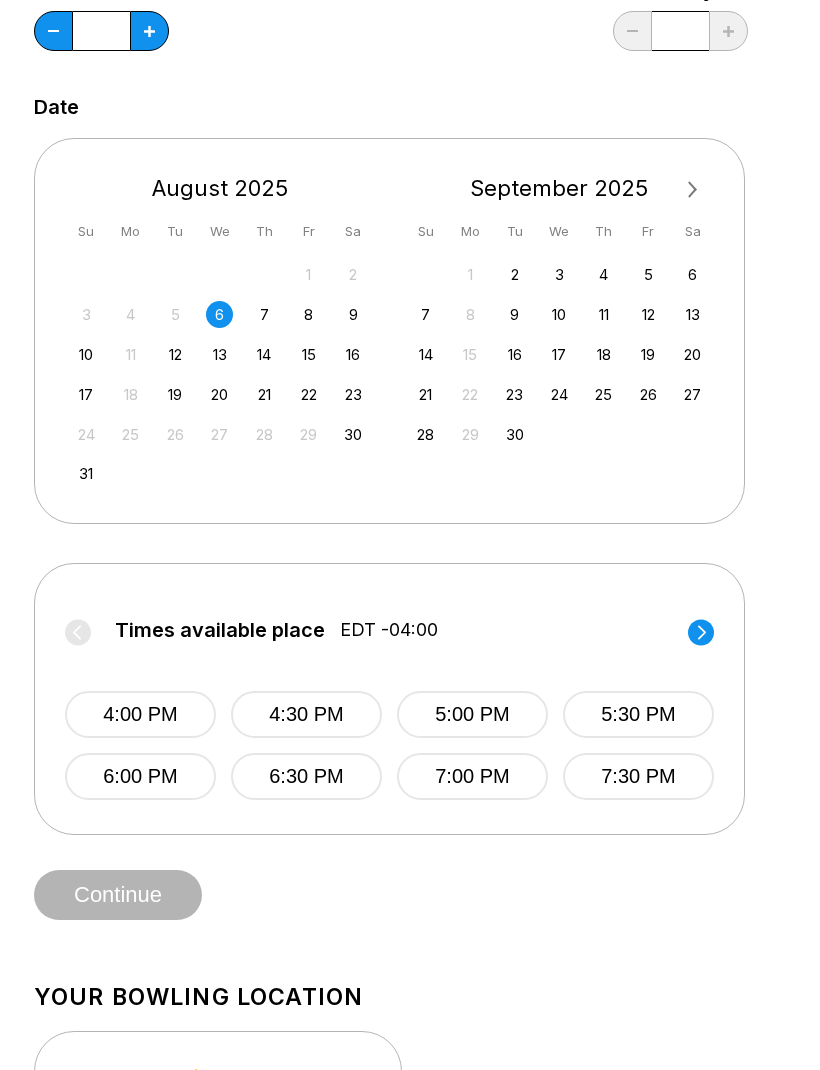 scroll, scrollTop: 315, scrollLeft: 0, axis: vertical 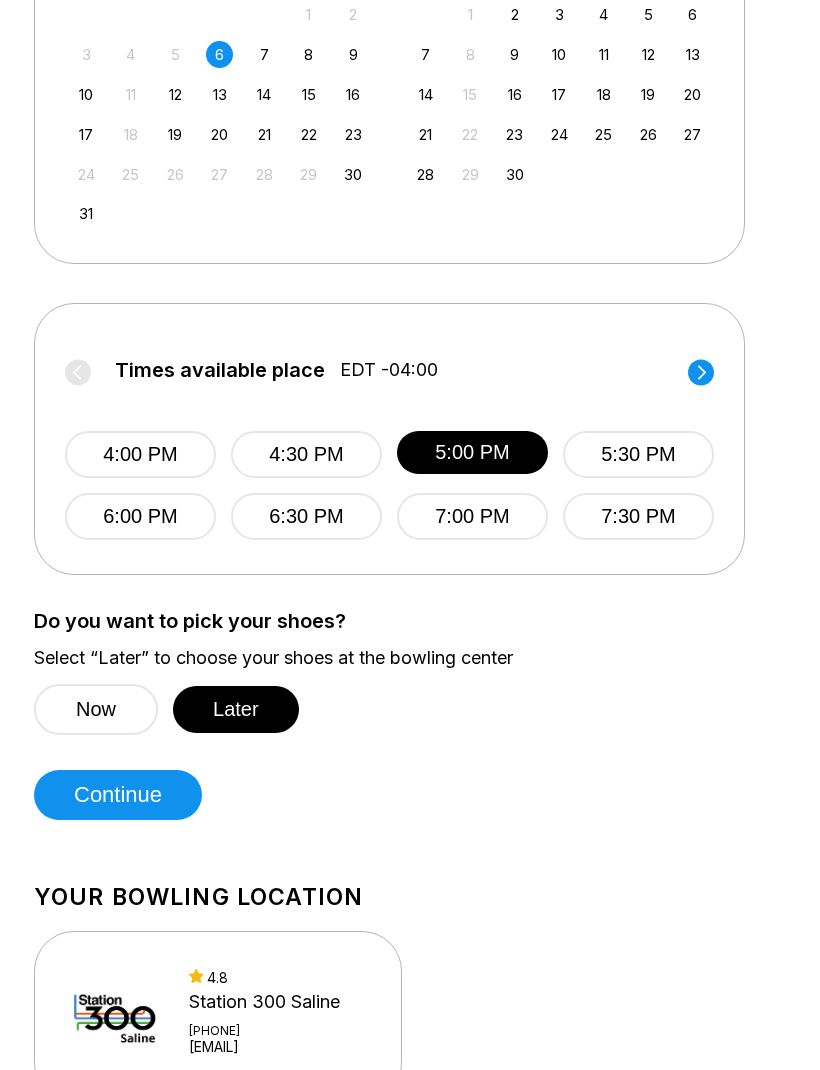 click on "Continue" at bounding box center [118, 796] 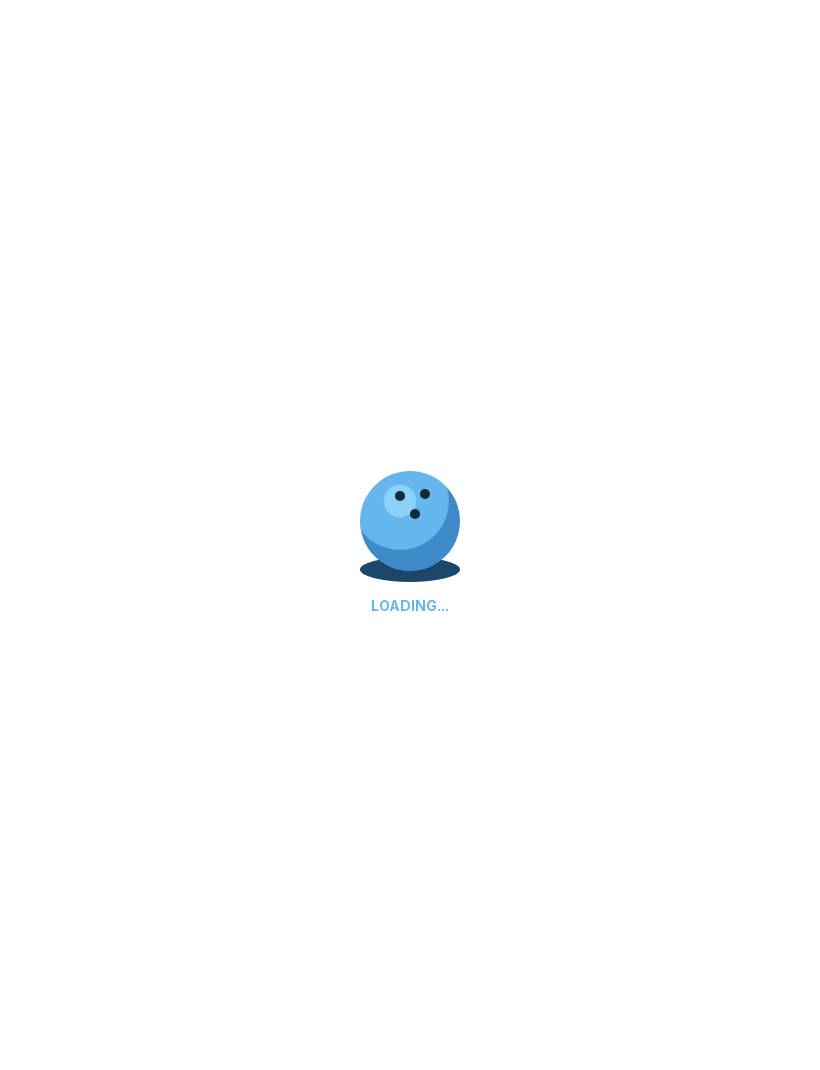 scroll, scrollTop: 0, scrollLeft: 0, axis: both 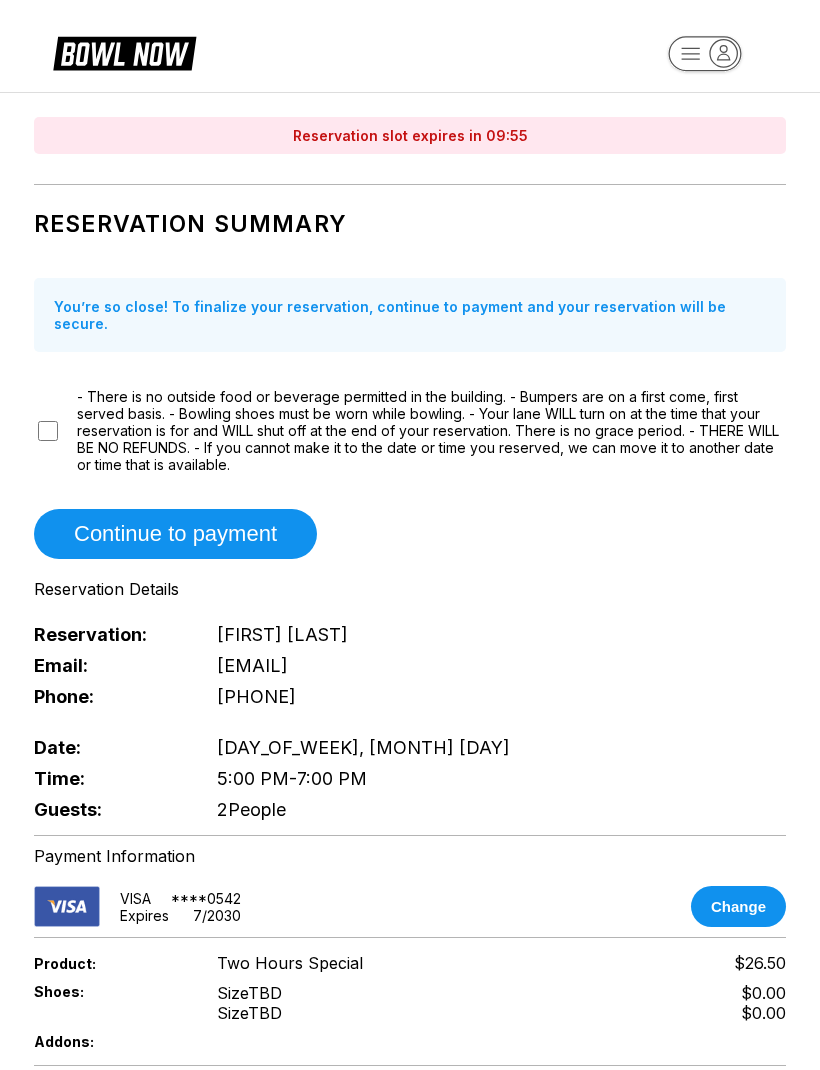 click on "Continue to payment" at bounding box center (175, 534) 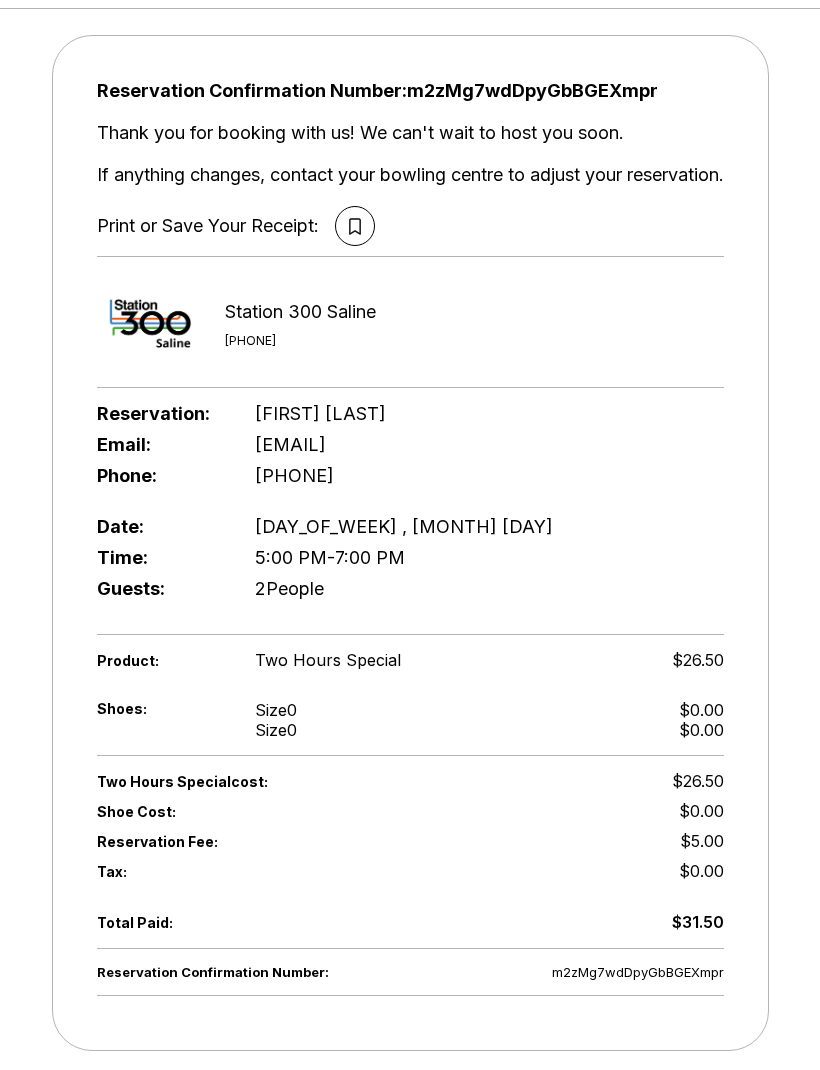 scroll, scrollTop: 0, scrollLeft: 0, axis: both 